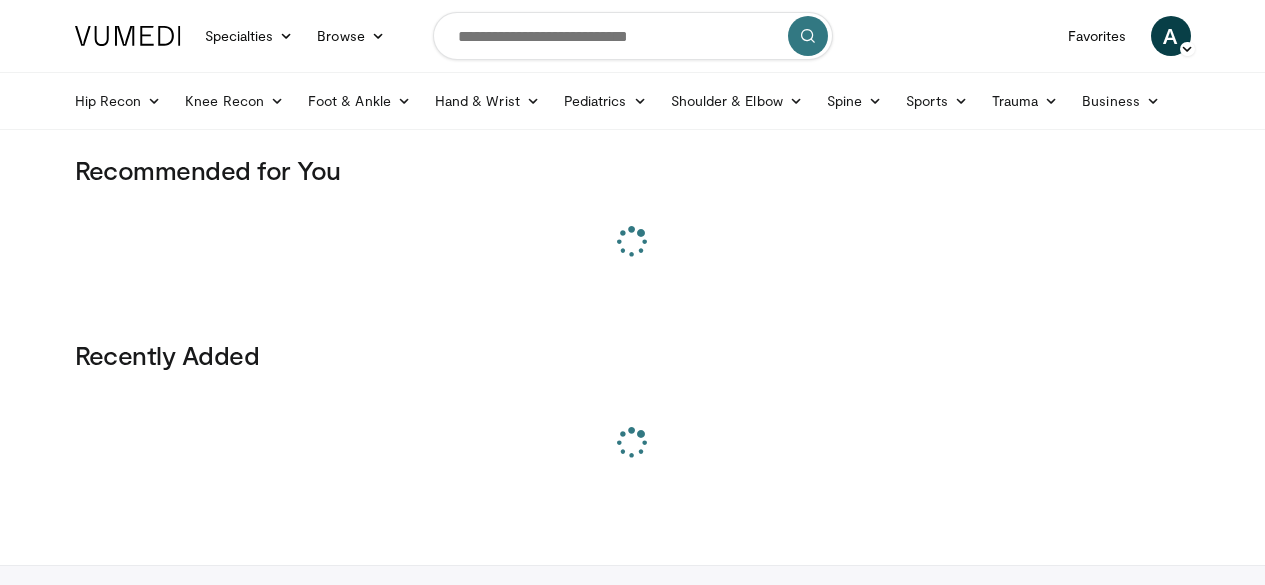 scroll, scrollTop: 0, scrollLeft: 0, axis: both 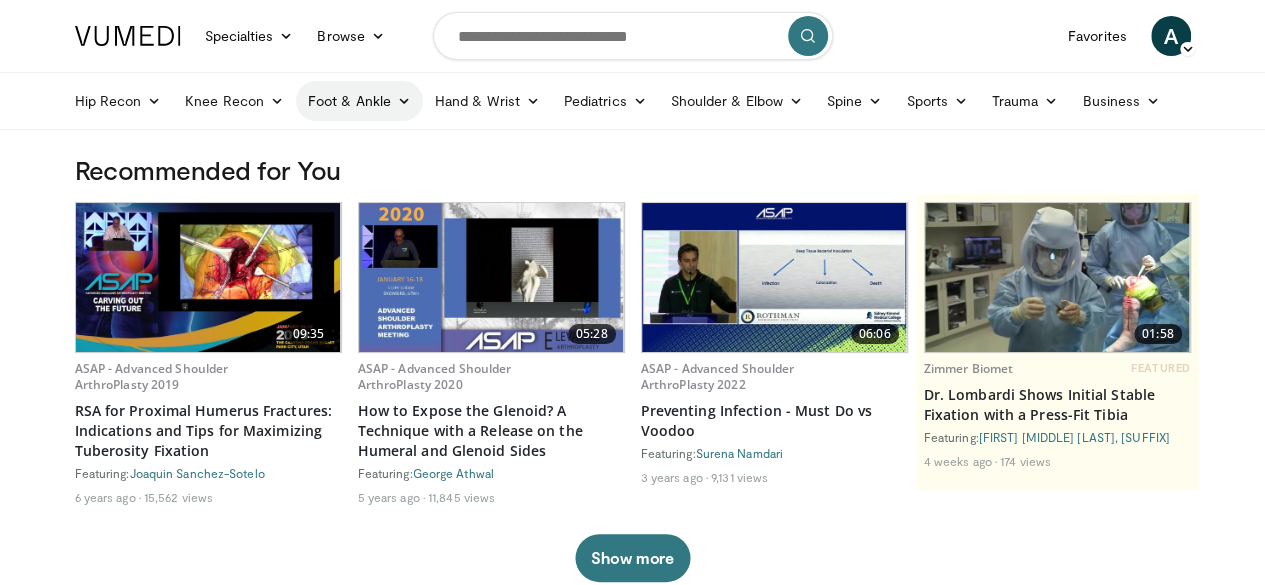 click at bounding box center [404, 101] 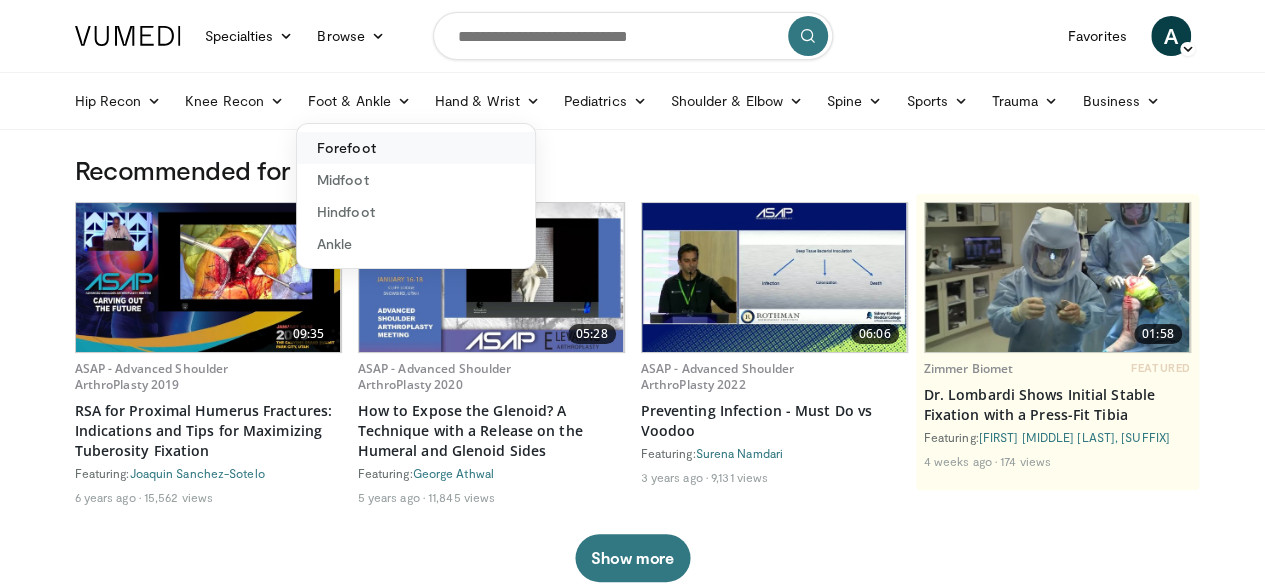 click on "Forefoot" at bounding box center (416, 148) 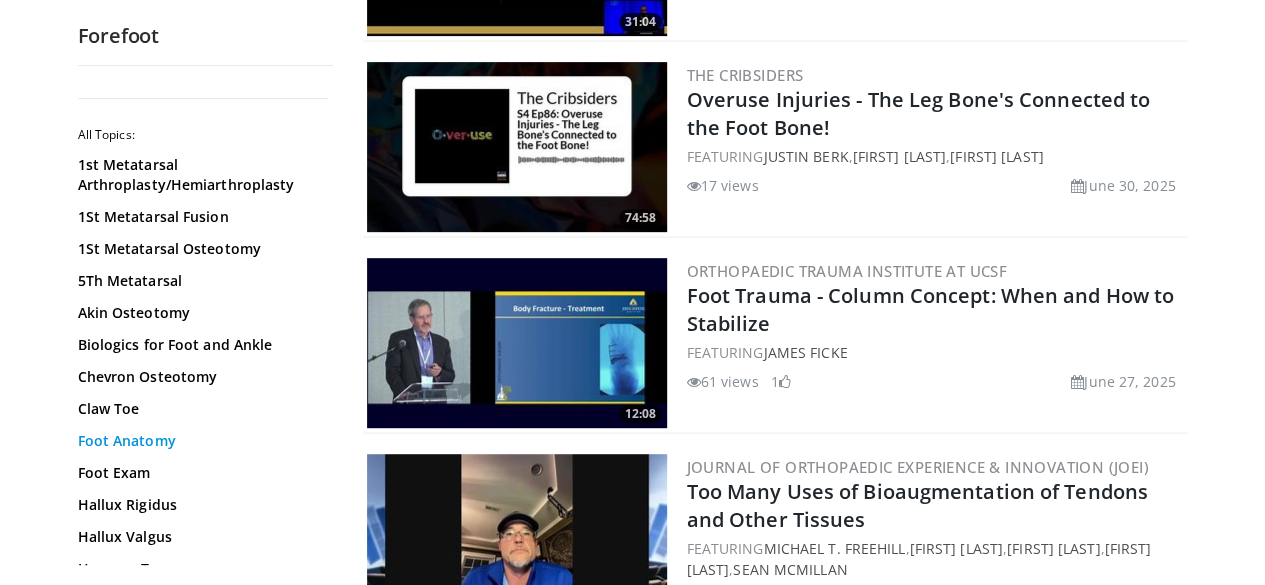 scroll, scrollTop: 400, scrollLeft: 0, axis: vertical 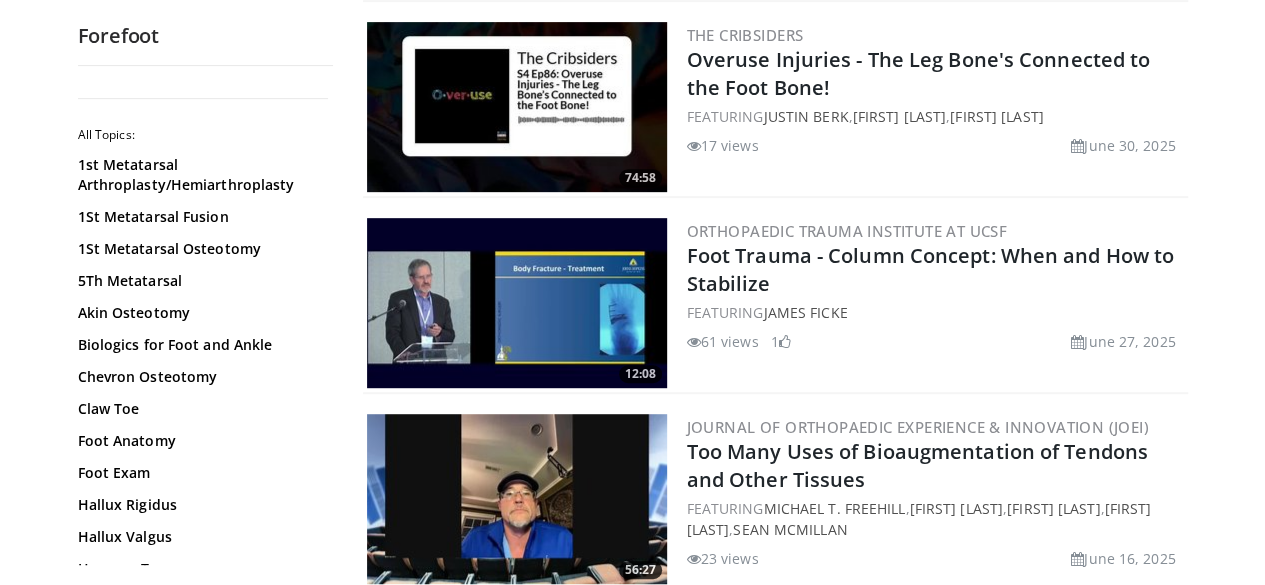 click on "All Topics:
1st Metatarsal Arthroplasty/Hemiarthroplasty
1St Metatarsal Fusion
1St Metatarsal Osteotomy
5Th Metatarsal
Akin Osteotomy
Biologics for Foot and Ankle
Chevron Osteotomy
Claw Toe
Foot Anatomy
Foot Exam
Hallux Rigidus
Hallux Valgus
Hammer Toe
Jones Fracture
Lapidus
Lesser Toe Deformity
Morton Neuroma
Scarf Osteotomy
Sesamoiditis
Stress Fracture
Toe
Turf Toe
Weil Osteotomy" at bounding box center (205, 490) 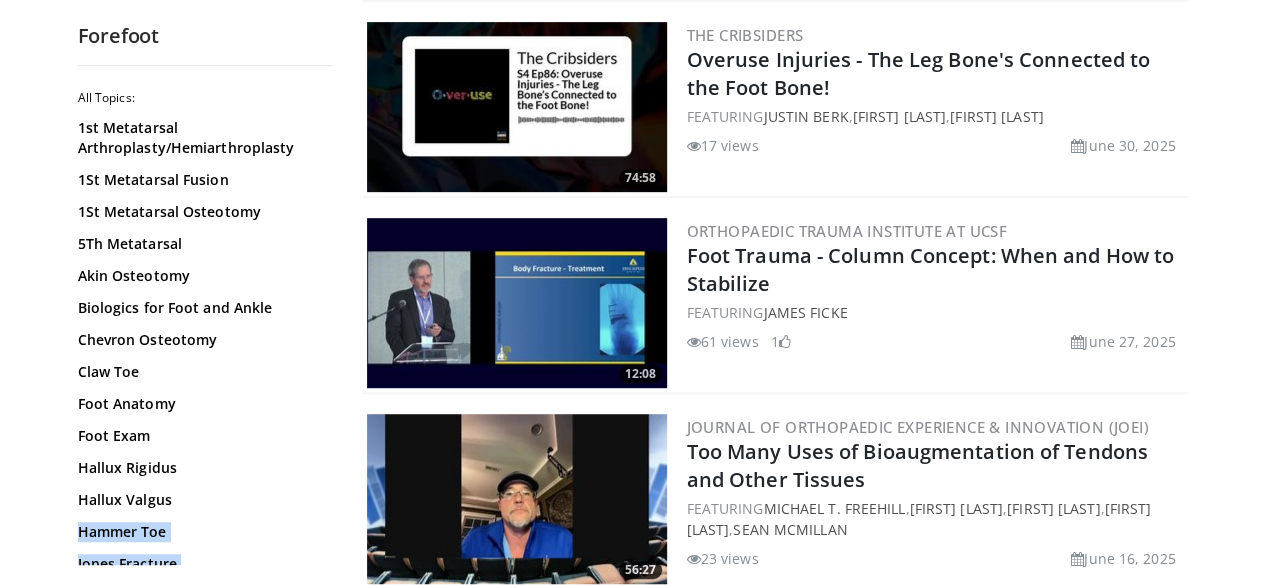 click on "All Topics:
1st Metatarsal Arthroplasty/Hemiarthroplasty
1St Metatarsal Fusion
1St Metatarsal Osteotomy
5Th Metatarsal
Akin Osteotomy
Biologics for Foot and Ankle
Chevron Osteotomy
Claw Toe
Foot Anatomy
Foot Exam
Hallux Rigidus
Hallux Valgus
Hammer Toe
Jones Fracture
Lapidus
Lesser Toe Deformity
Morton Neuroma
Scarf Osteotomy
Sesamoiditis
Stress Fracture
Toe
Turf Toe
Weil Osteotomy" at bounding box center [205, 453] 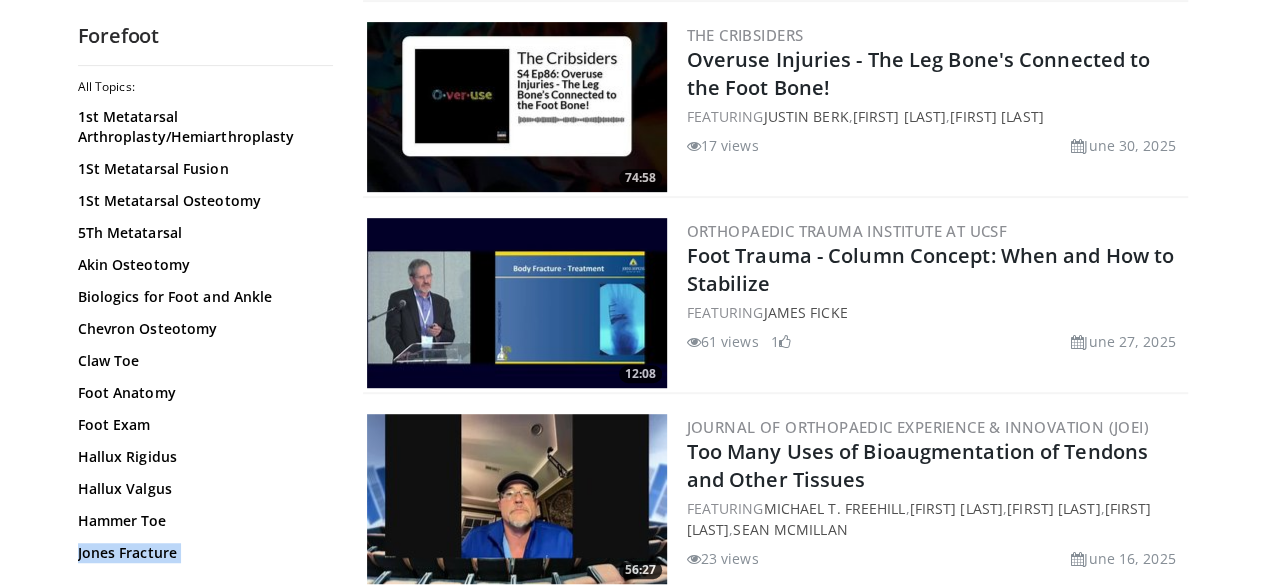 click on "All Topics:
1st Metatarsal Arthroplasty/Hemiarthroplasty
1St Metatarsal Fusion
1St Metatarsal Osteotomy
5Th Metatarsal
Akin Osteotomy
Biologics for Foot and Ankle
Chevron Osteotomy
Claw Toe
Foot Anatomy
Foot Exam
Hallux Rigidus
Hallux Valgus
Hammer Toe
Jones Fracture
Lapidus
Lesser Toe Deformity
Morton Neuroma
Scarf Osteotomy
Sesamoiditis
Stress Fracture
Toe
Turf Toe
Weil Osteotomy" at bounding box center (205, 442) 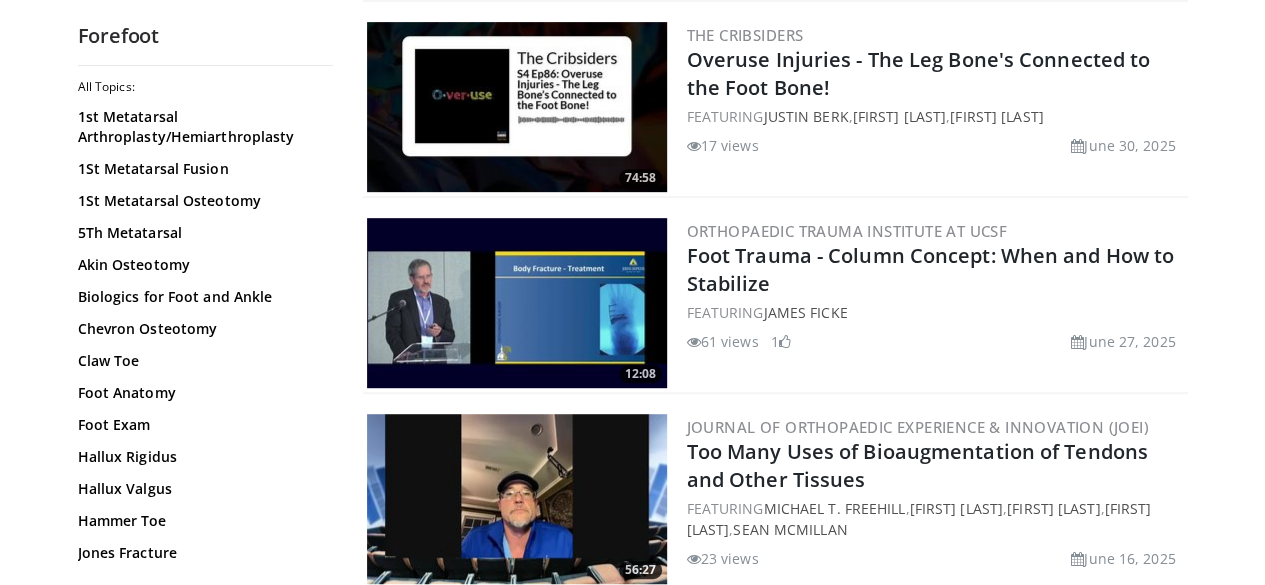 click on "All Topics:
1st Metatarsal Arthroplasty/Hemiarthroplasty
1St Metatarsal Fusion
1St Metatarsal Osteotomy
5Th Metatarsal
Akin Osteotomy
Biologics for Foot and Ankle
Chevron Osteotomy
Claw Toe
Foot Anatomy
Foot Exam
Hallux Rigidus
Hallux Valgus
Hammer Toe
Jones Fracture
Lapidus
Lesser Toe Deformity
Morton Neuroma
Scarf Osteotomy
Sesamoiditis
Stress Fracture
Toe
Turf Toe
Weil Osteotomy" at bounding box center (205, 442) 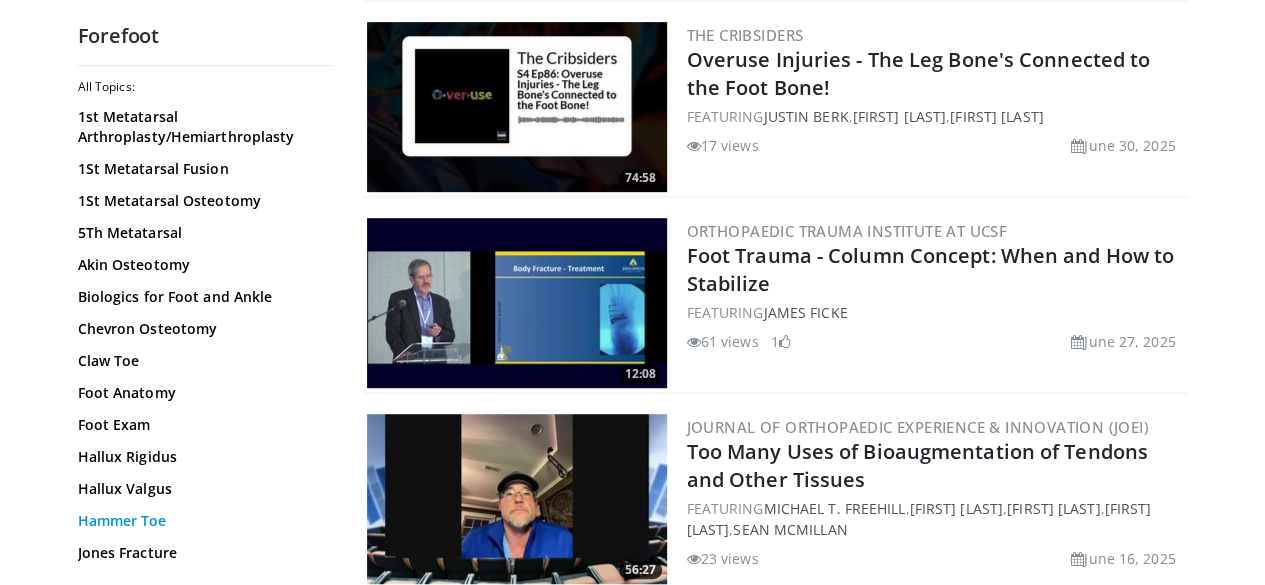 click on "Hammer Toe" at bounding box center (200, 521) 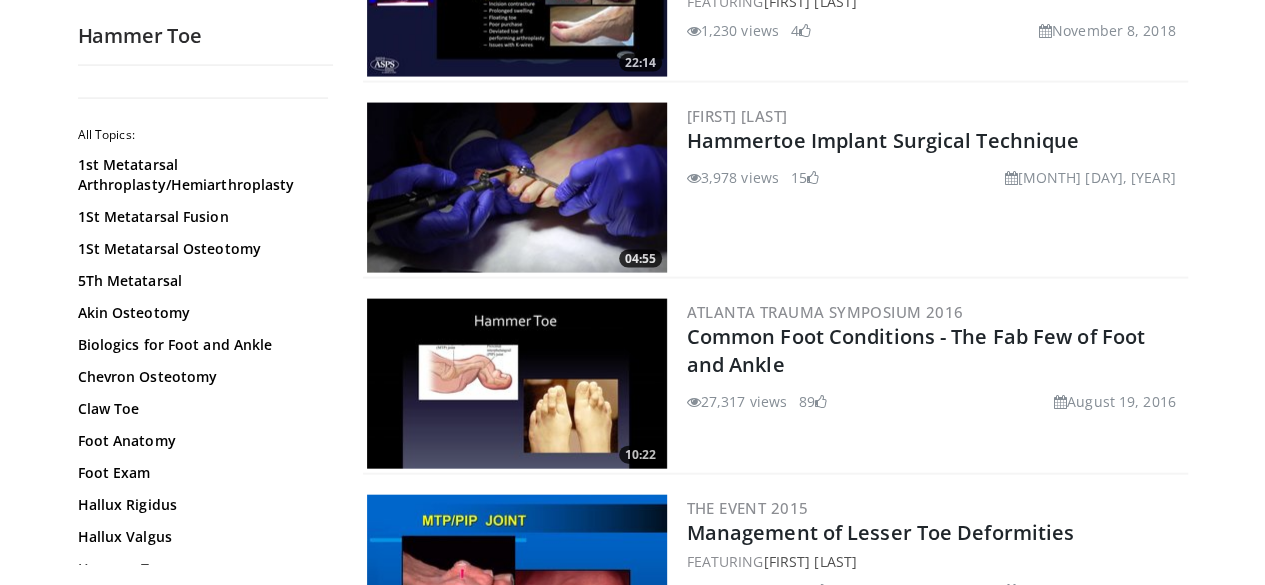 scroll, scrollTop: 2080, scrollLeft: 0, axis: vertical 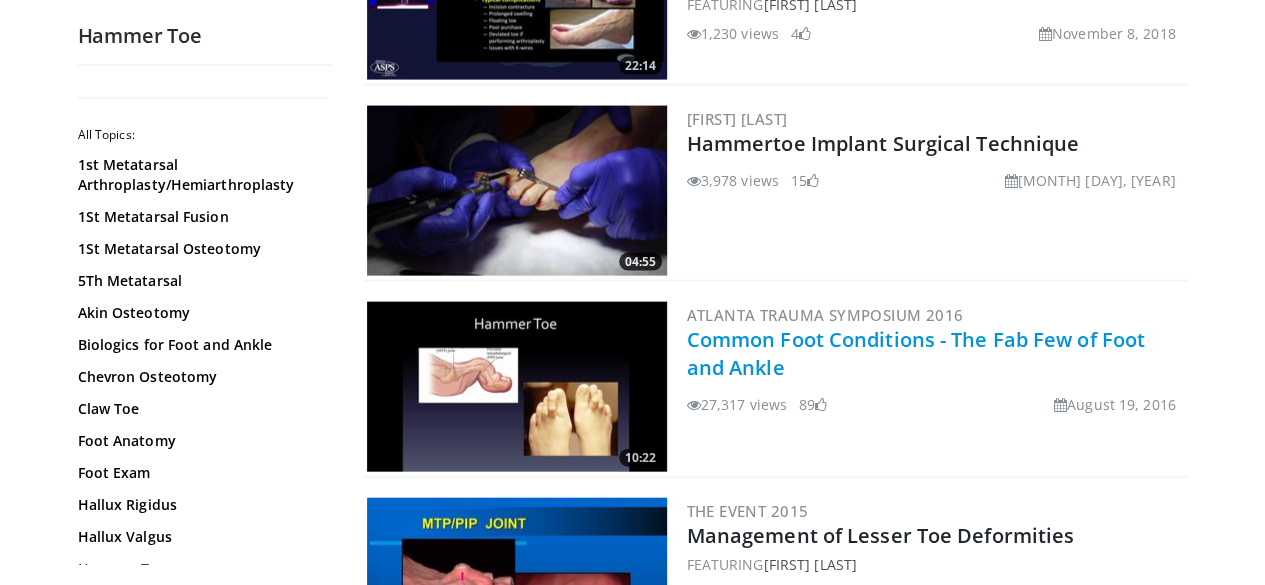 click on "Common Foot Conditions - The Fab Few of Foot and Ankle" at bounding box center (916, 353) 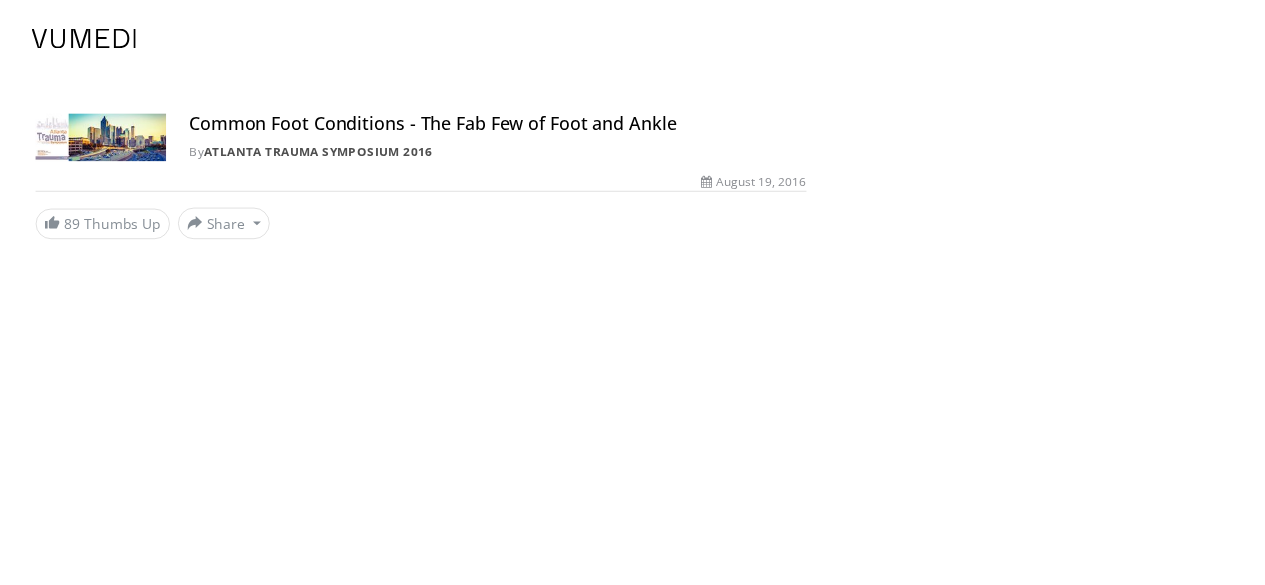 scroll, scrollTop: 0, scrollLeft: 0, axis: both 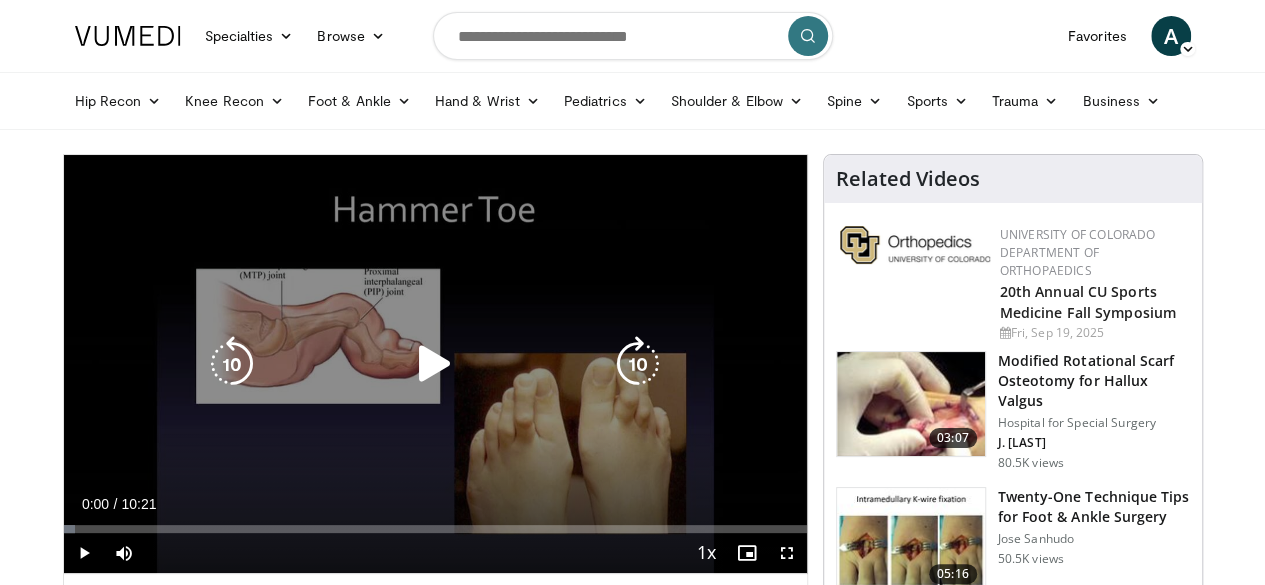 click at bounding box center [435, 364] 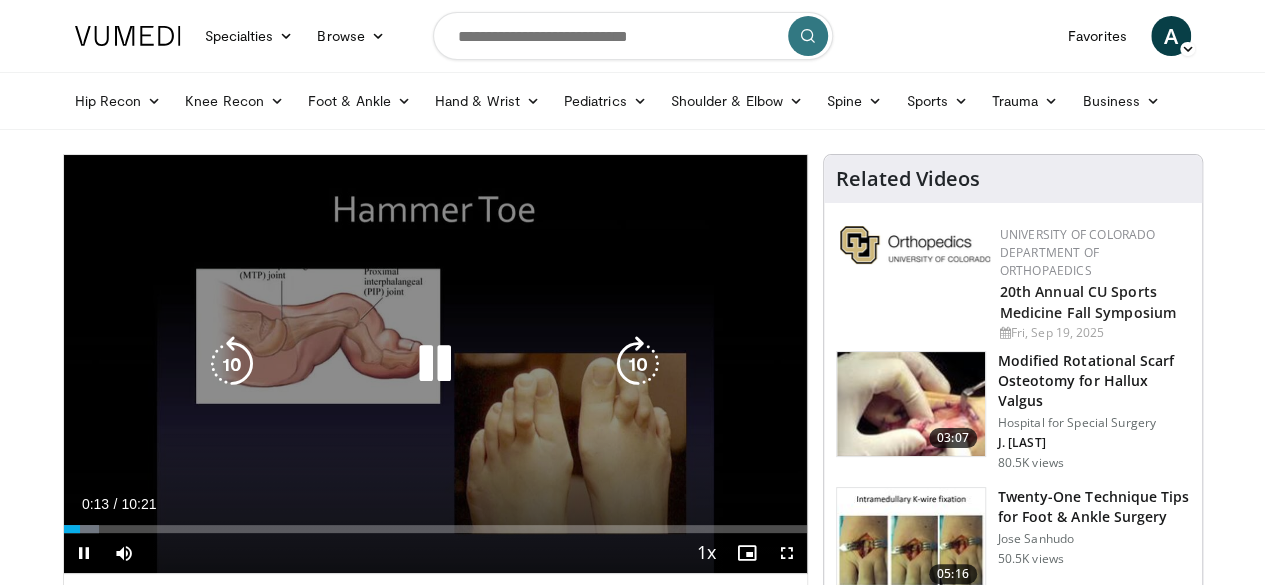 click on "10 seconds
Tap to unmute" at bounding box center [435, 364] 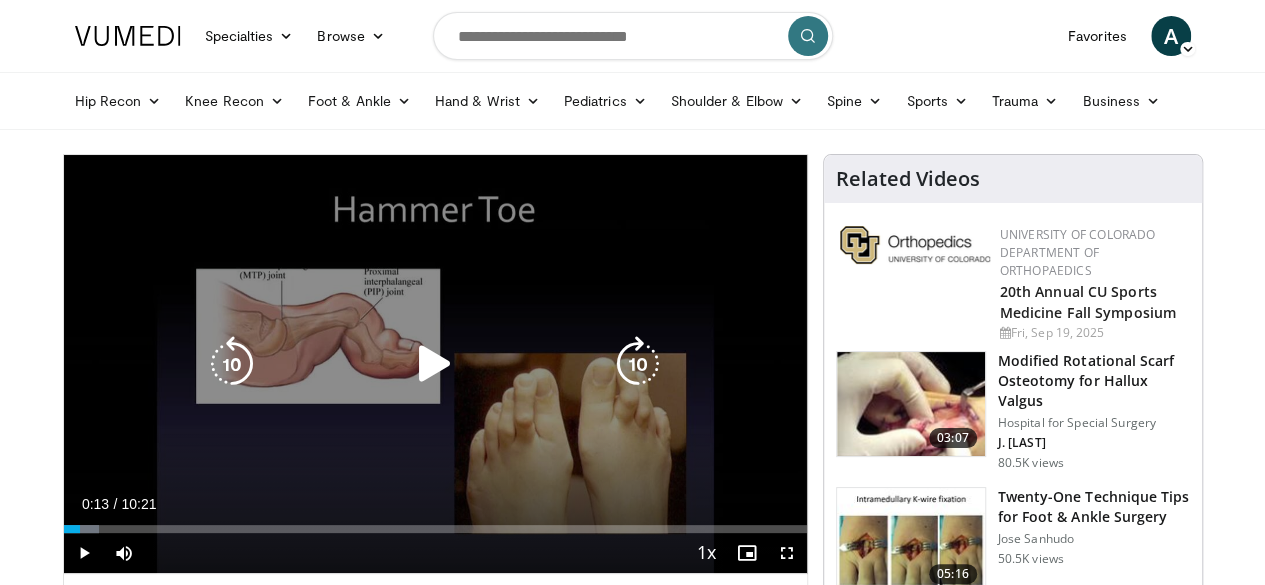 click at bounding box center [435, 364] 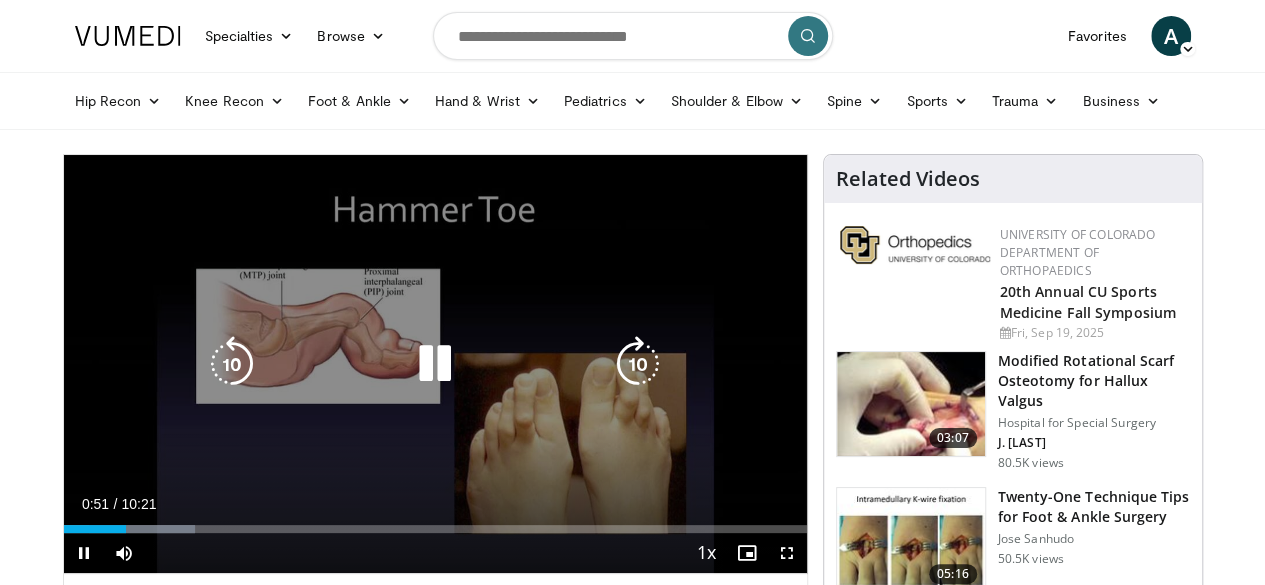 click on "10 seconds
Tap to unmute" at bounding box center (435, 364) 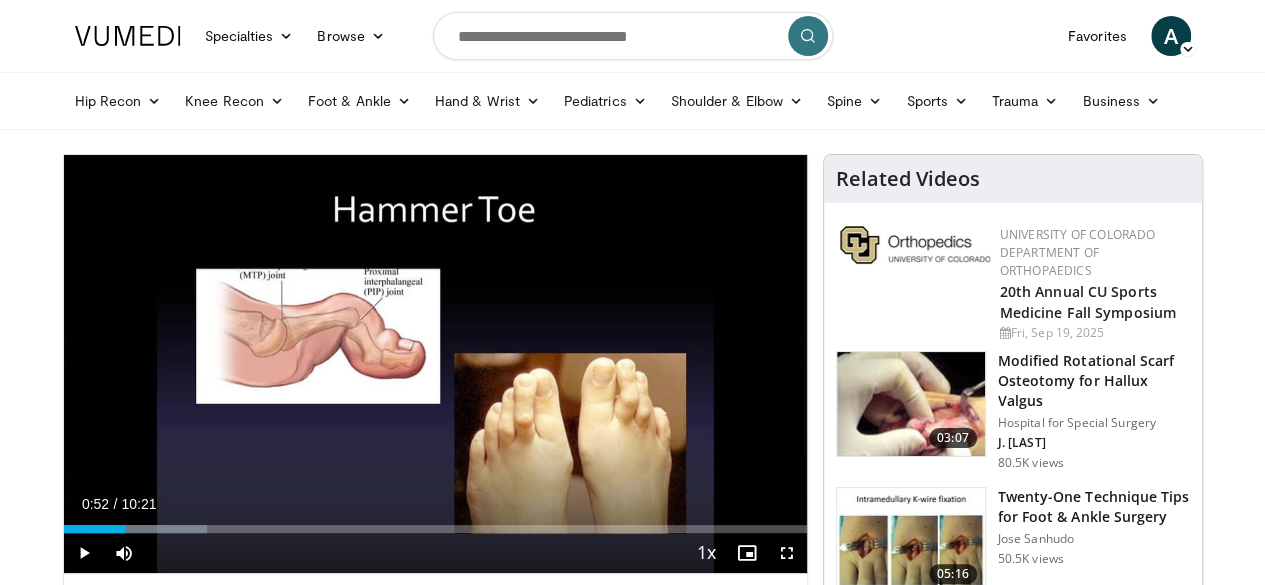 click on "10 seconds
Tap to unmute" at bounding box center (435, 364) 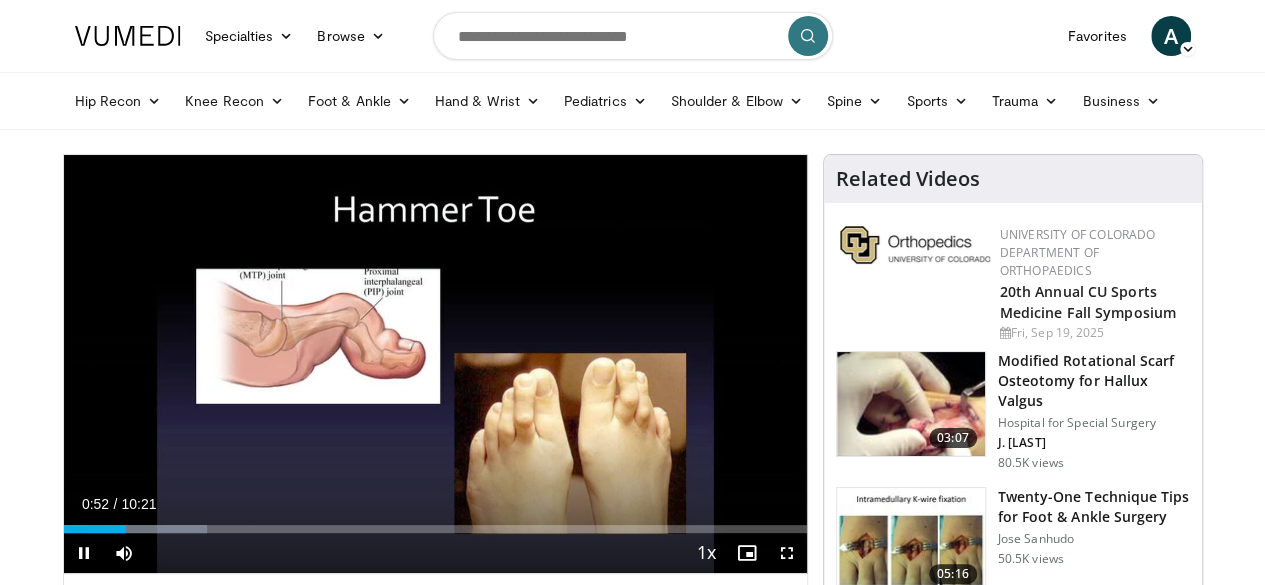 click on "10 seconds
Tap to unmute" at bounding box center (435, 364) 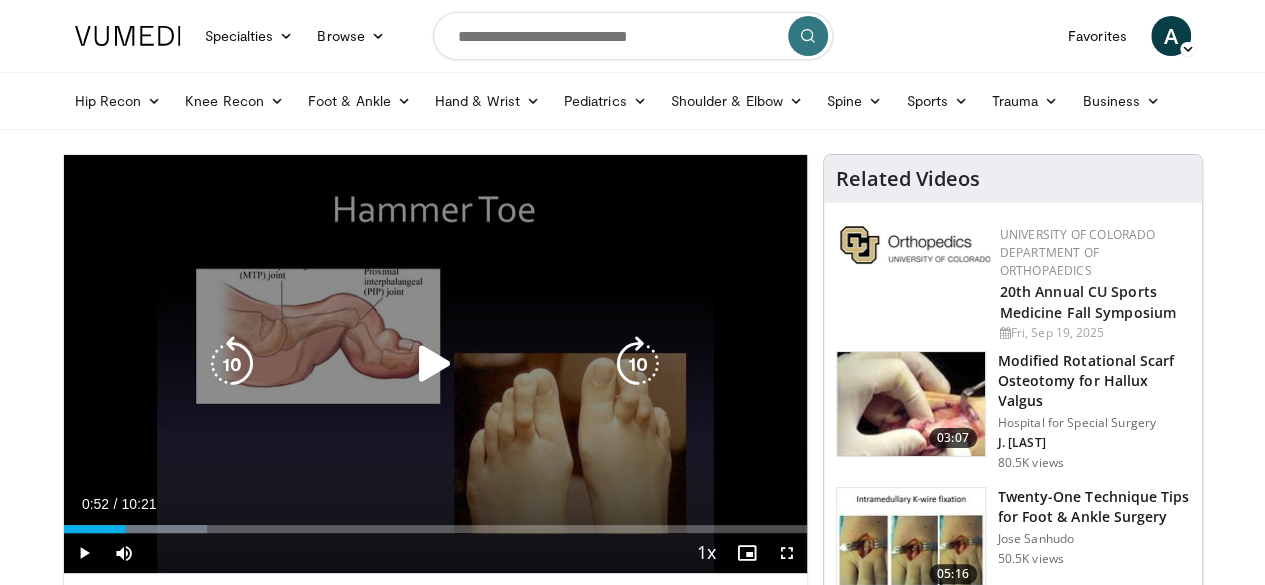 click at bounding box center [435, 364] 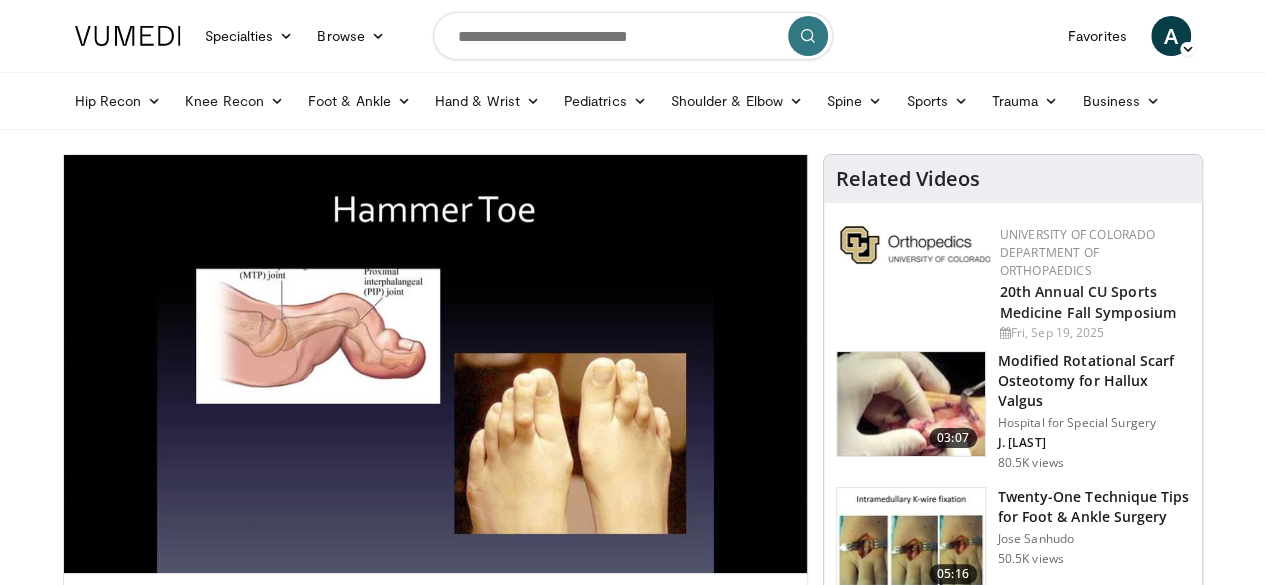 type 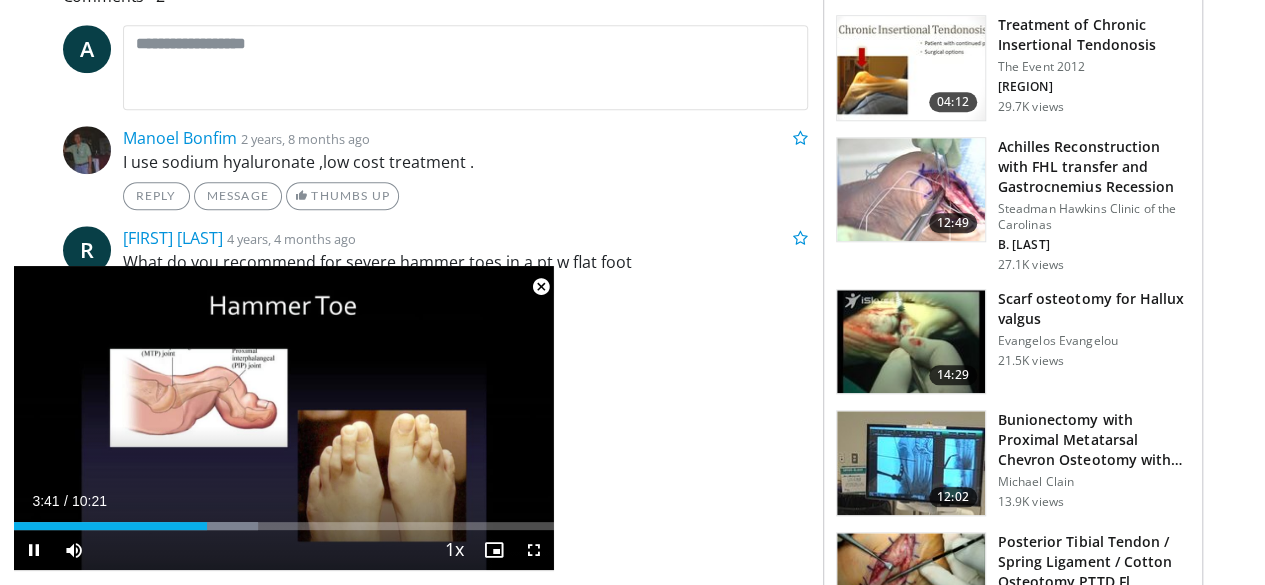 scroll, scrollTop: 2492, scrollLeft: 0, axis: vertical 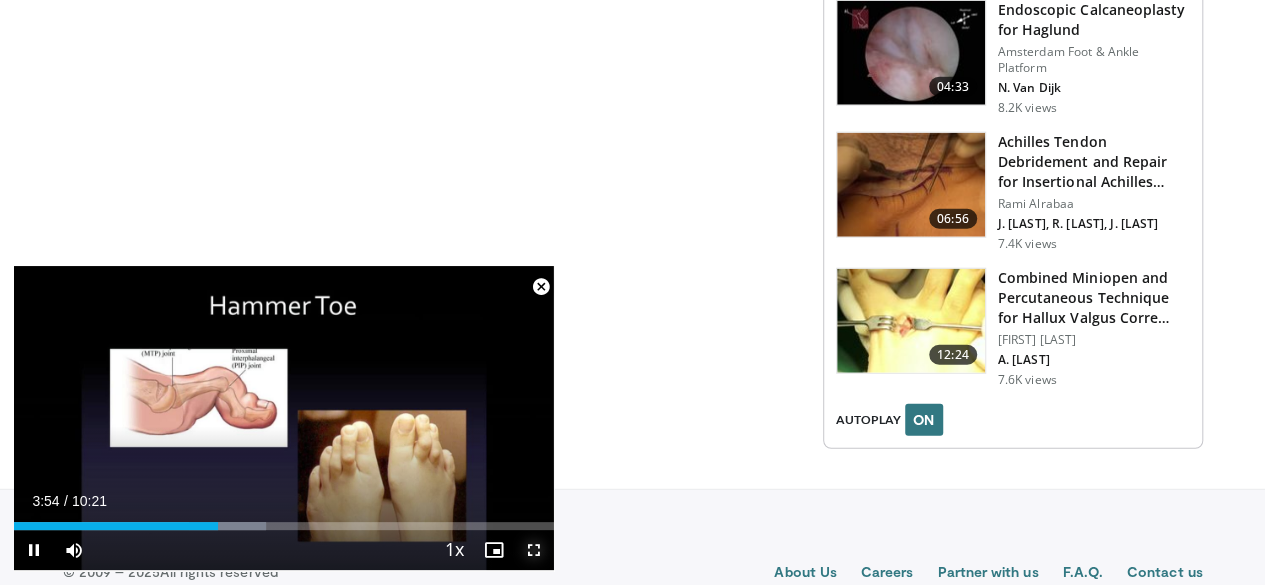 click at bounding box center (534, 550) 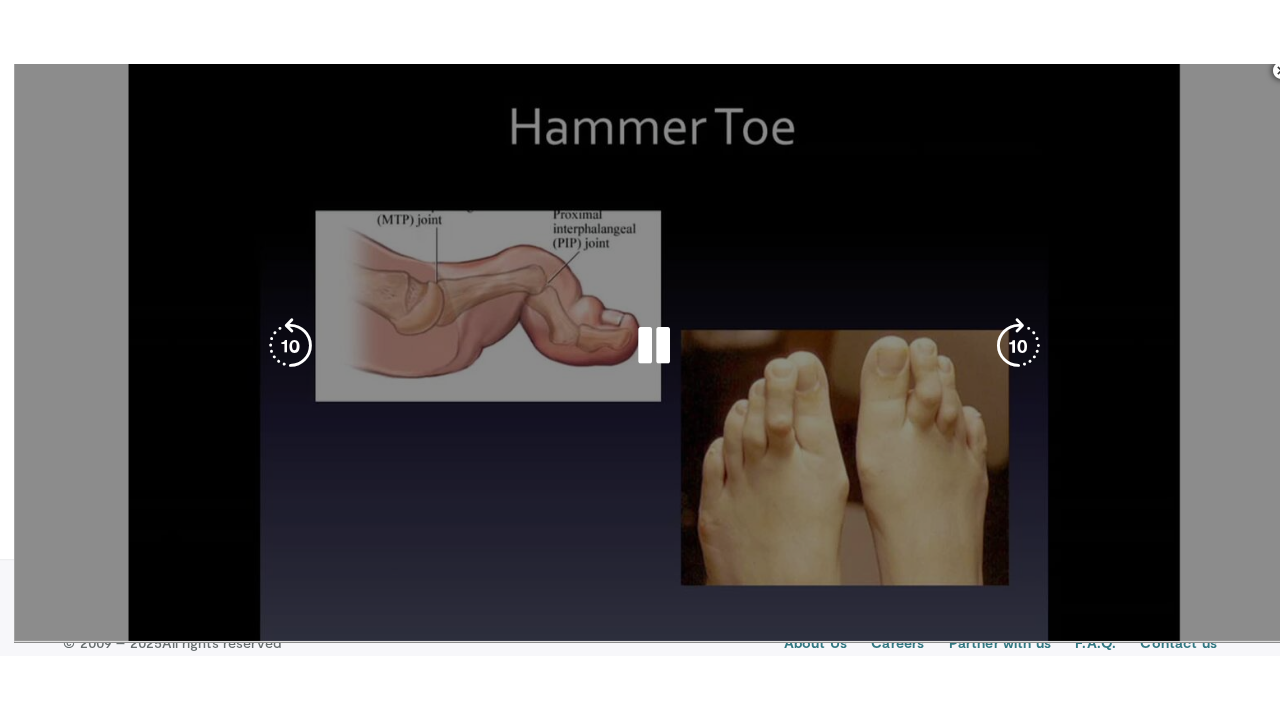 scroll, scrollTop: 2357, scrollLeft: 0, axis: vertical 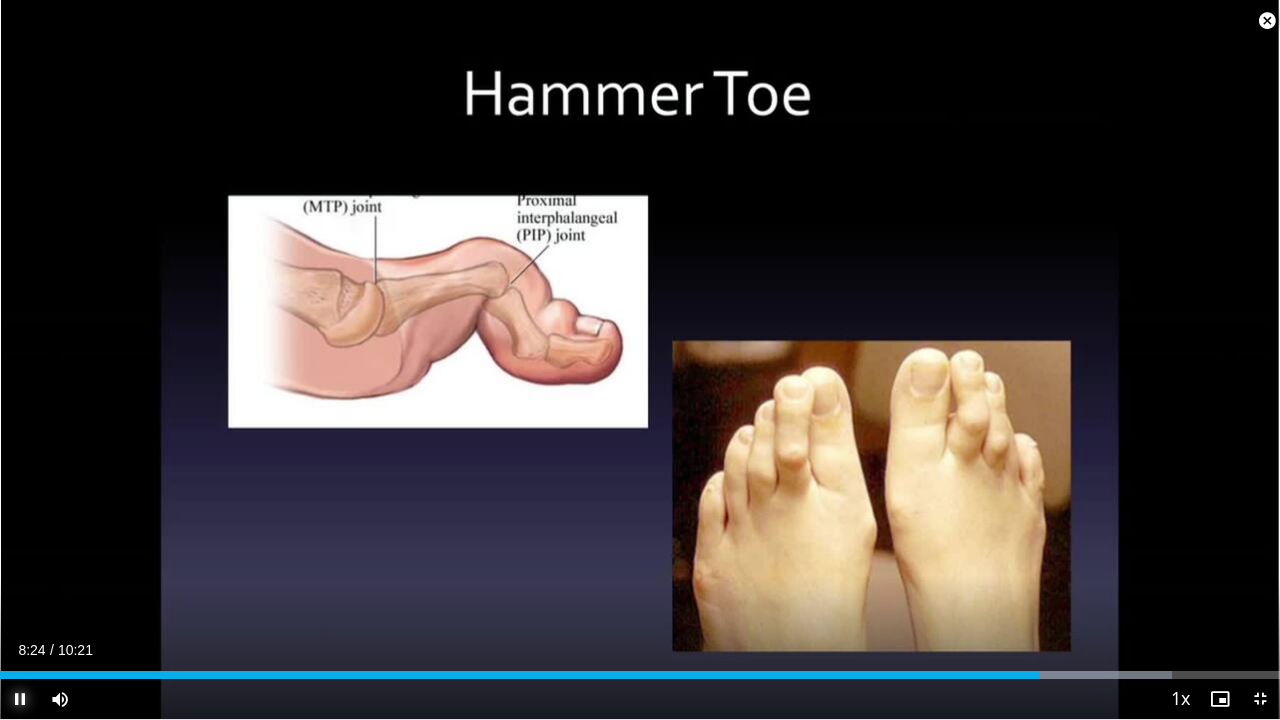 click at bounding box center (20, 699) 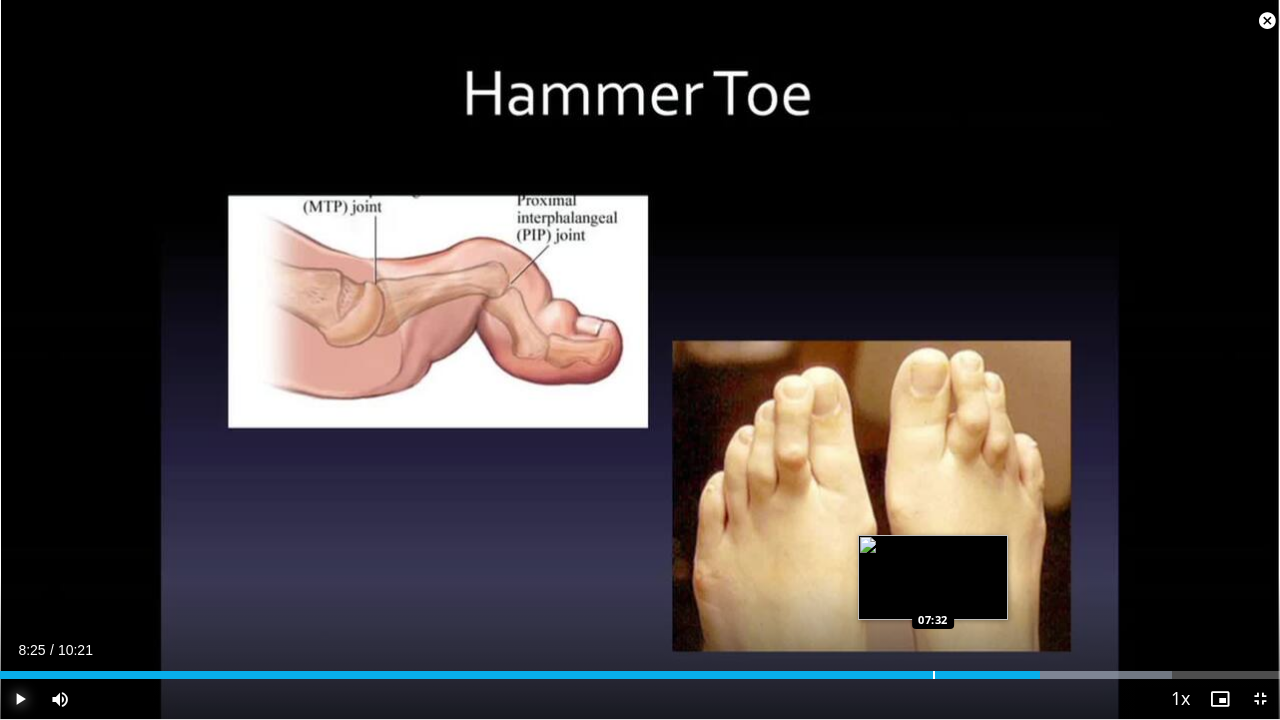 click at bounding box center (934, 675) 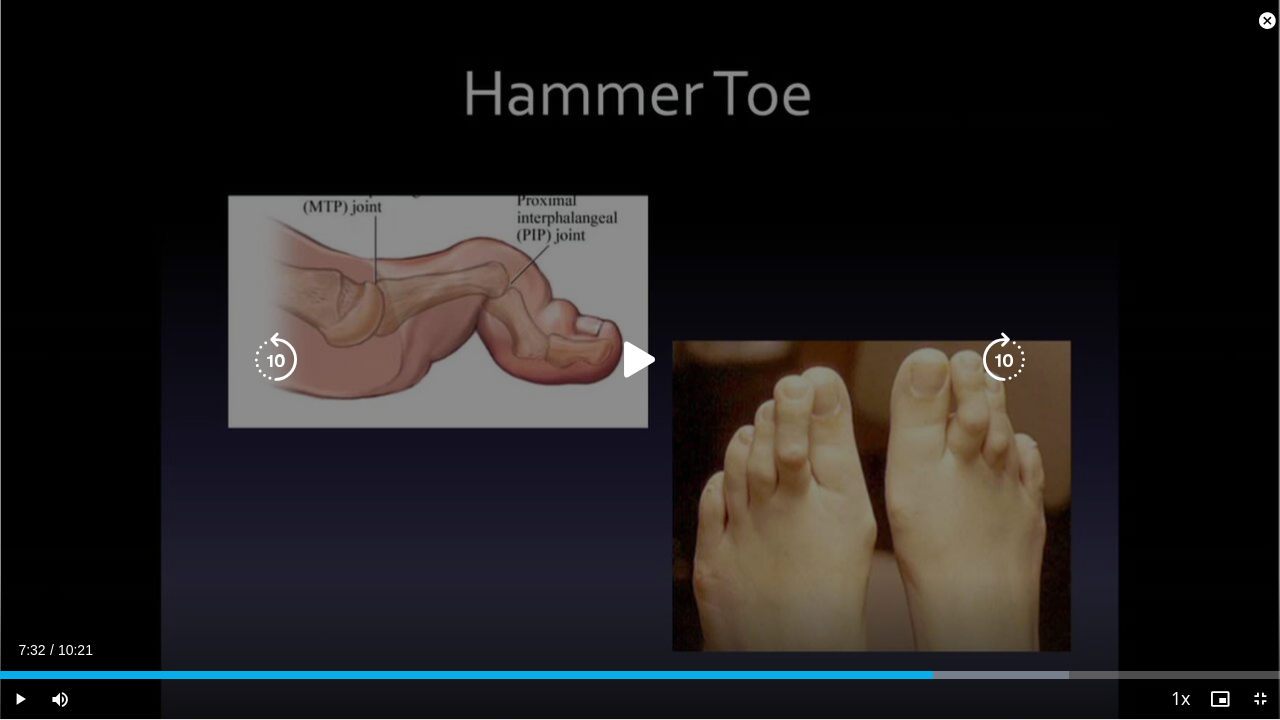 click at bounding box center (640, 360) 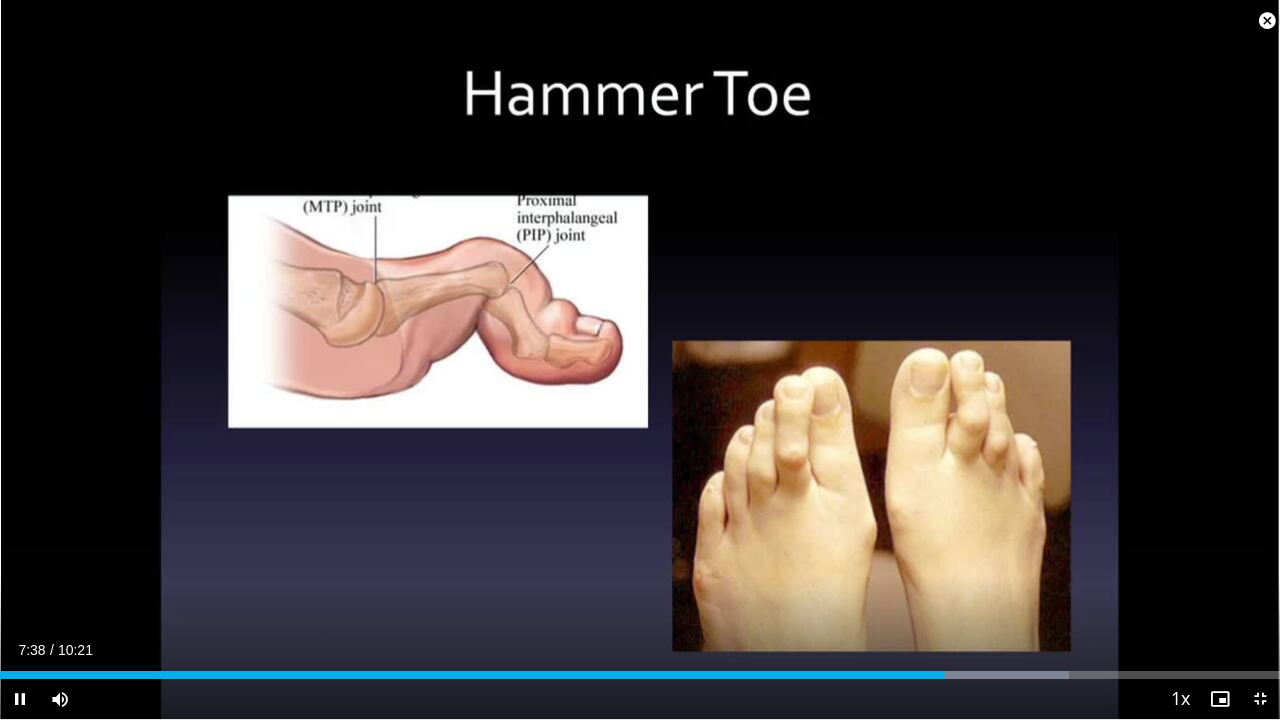 click on "10 seconds
Tap to unmute" at bounding box center (640, 359) 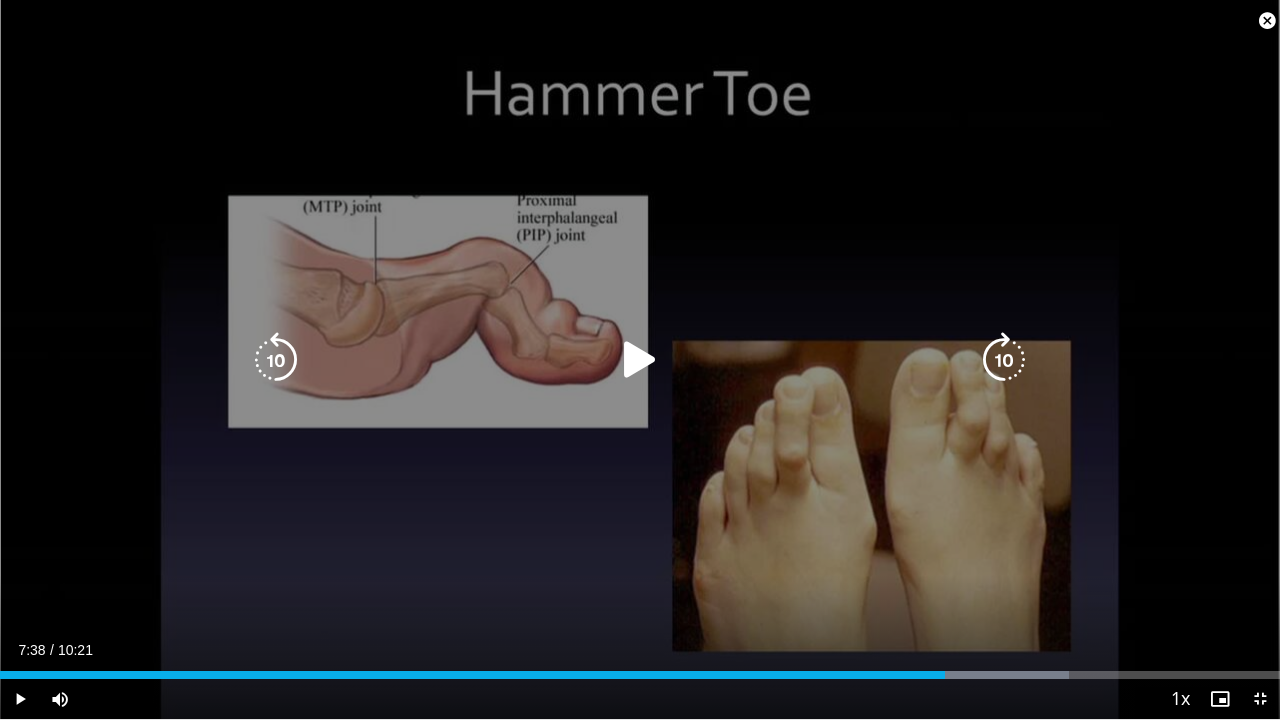 click at bounding box center (640, 360) 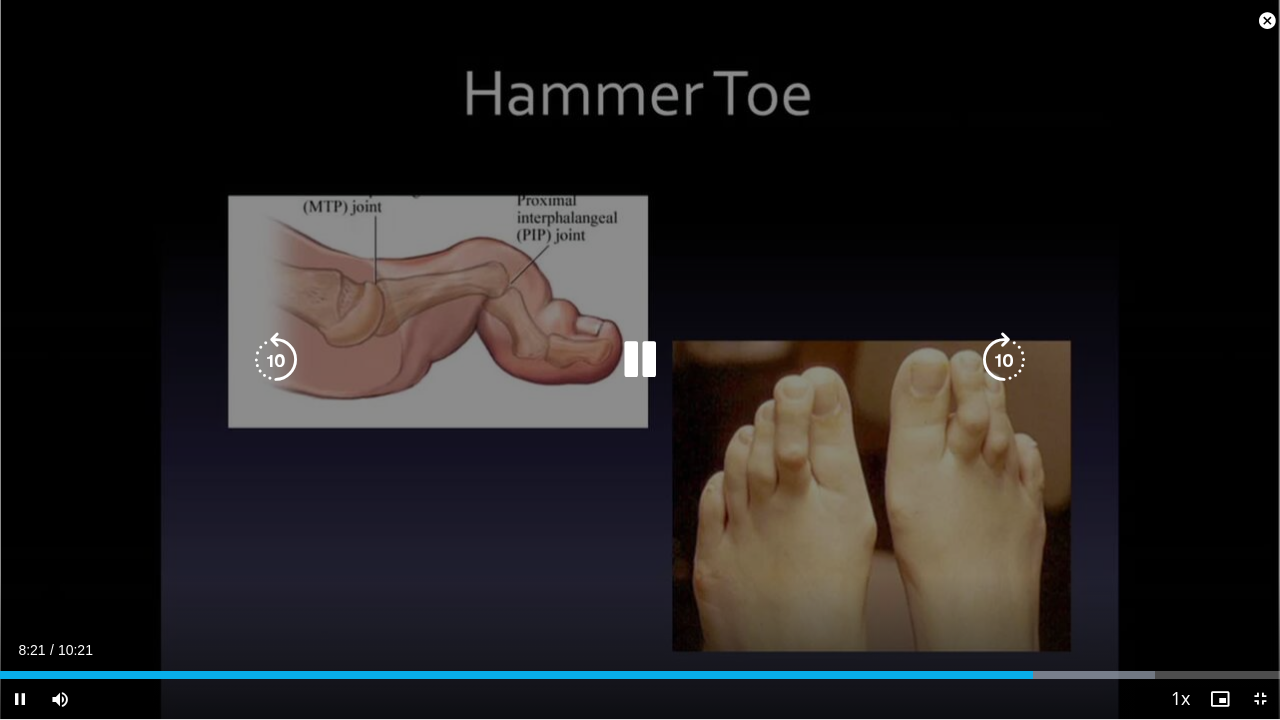 click at bounding box center [640, 360] 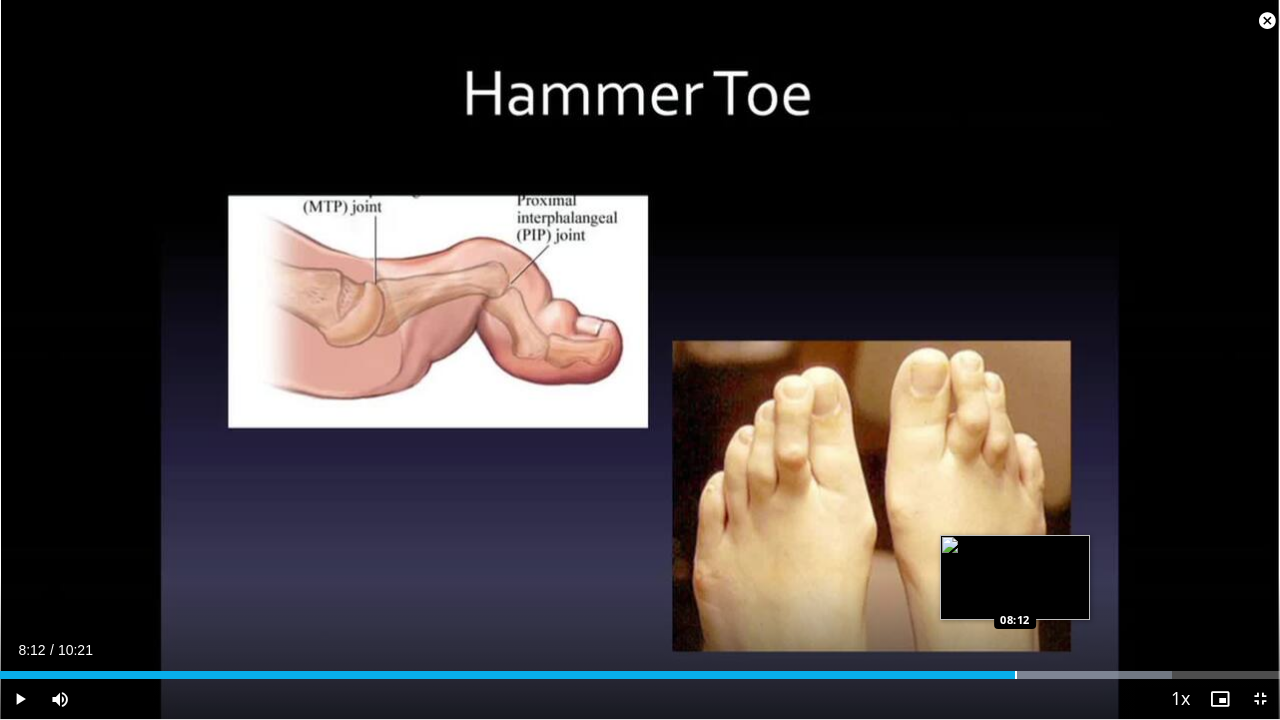 click at bounding box center [1016, 675] 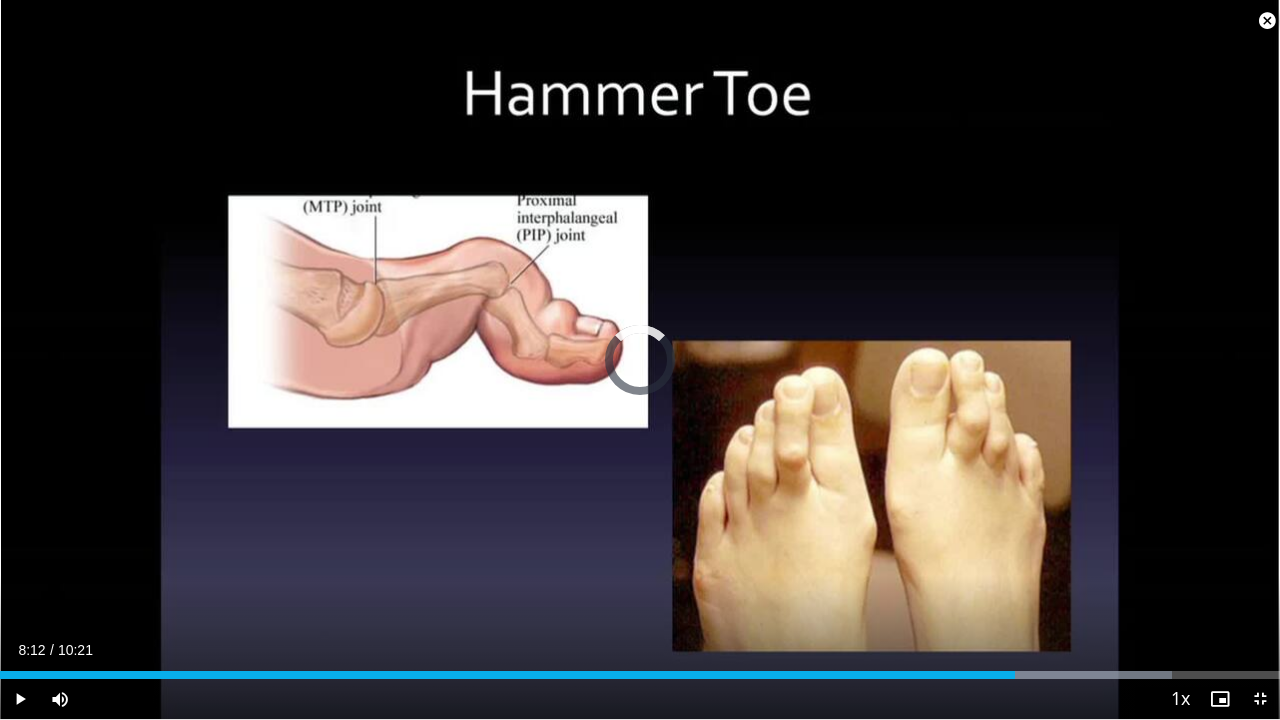 click on "Loaded :  91.58% 08:12 07:51" at bounding box center (640, 669) 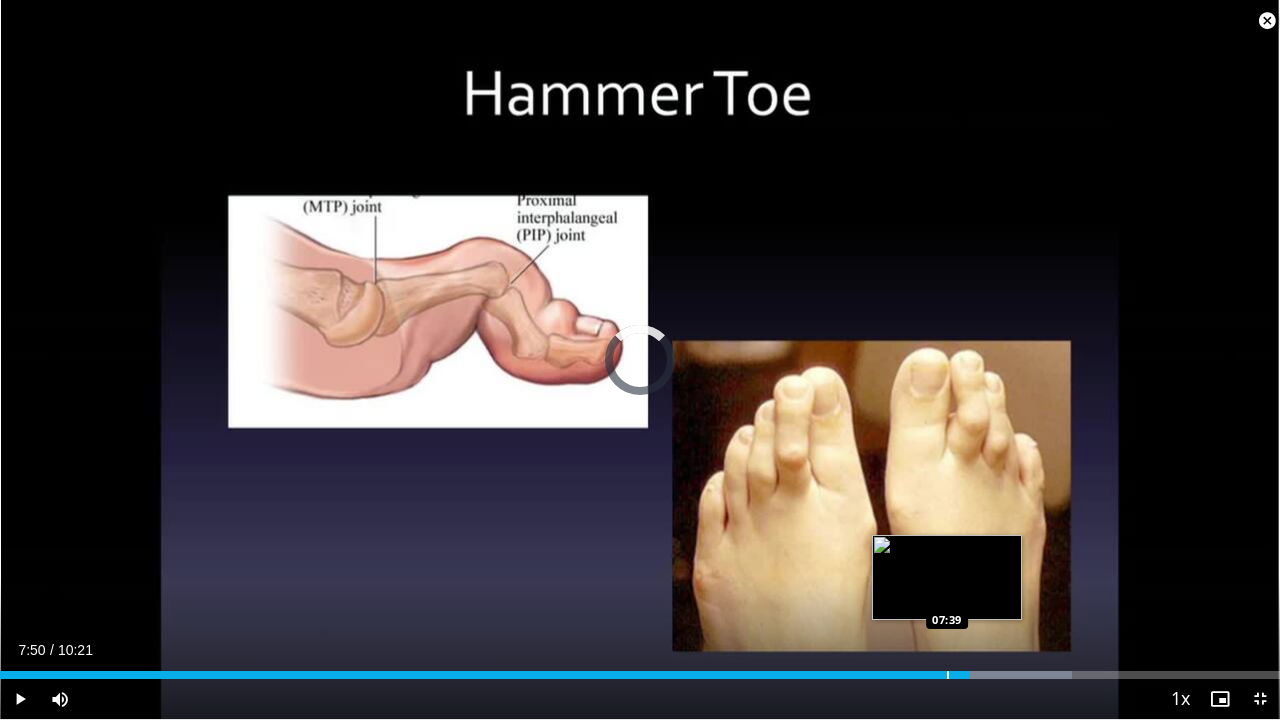click at bounding box center (948, 675) 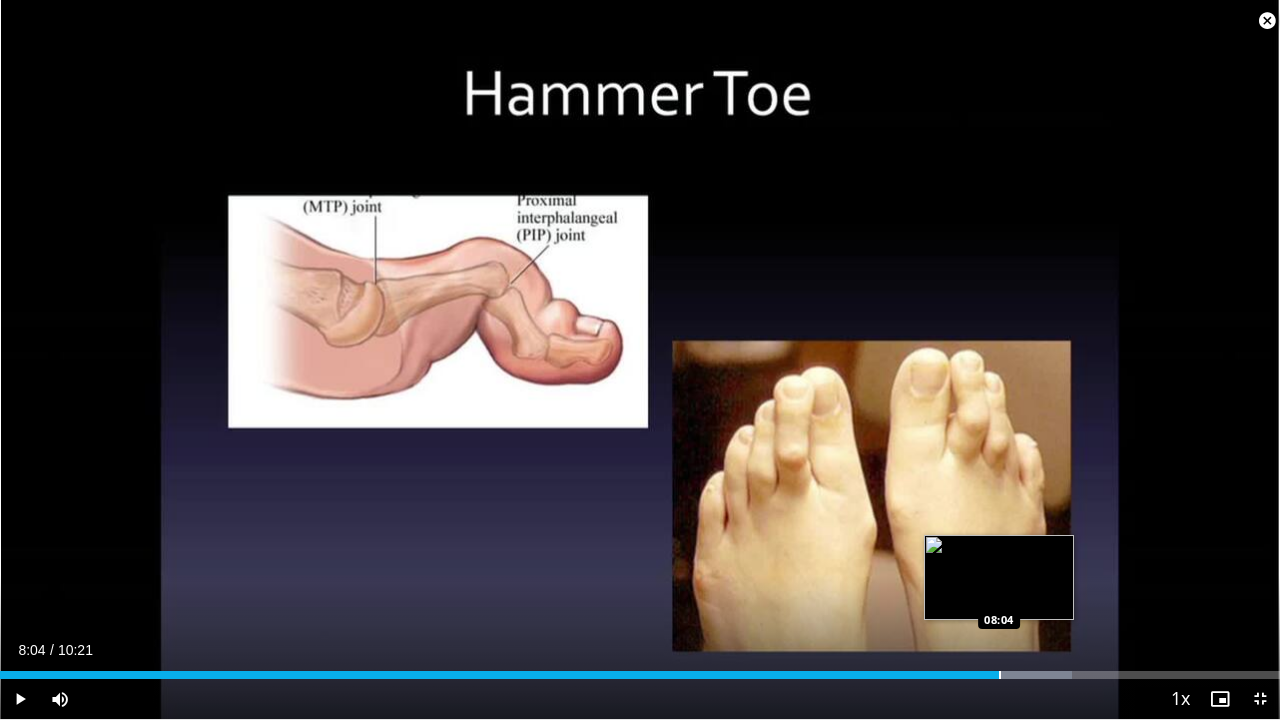 click on "Loaded :  83.77% 08:04 08:04" at bounding box center [640, 669] 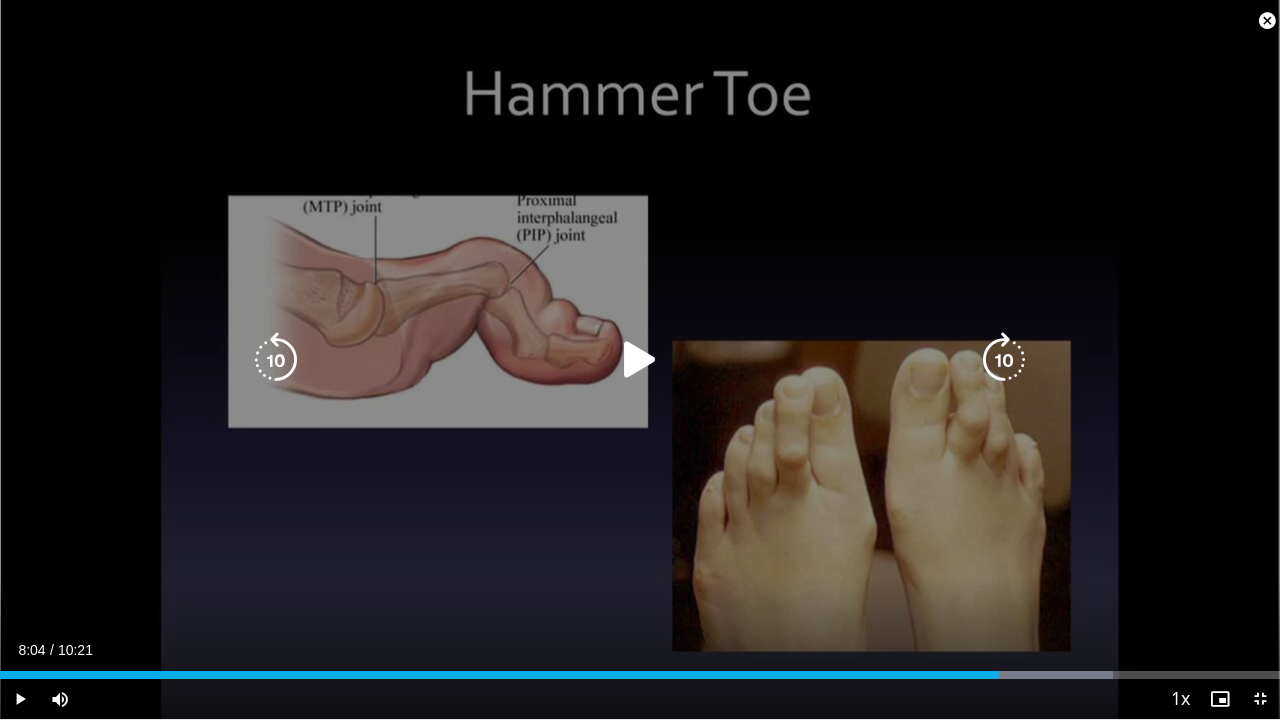 click at bounding box center [640, 360] 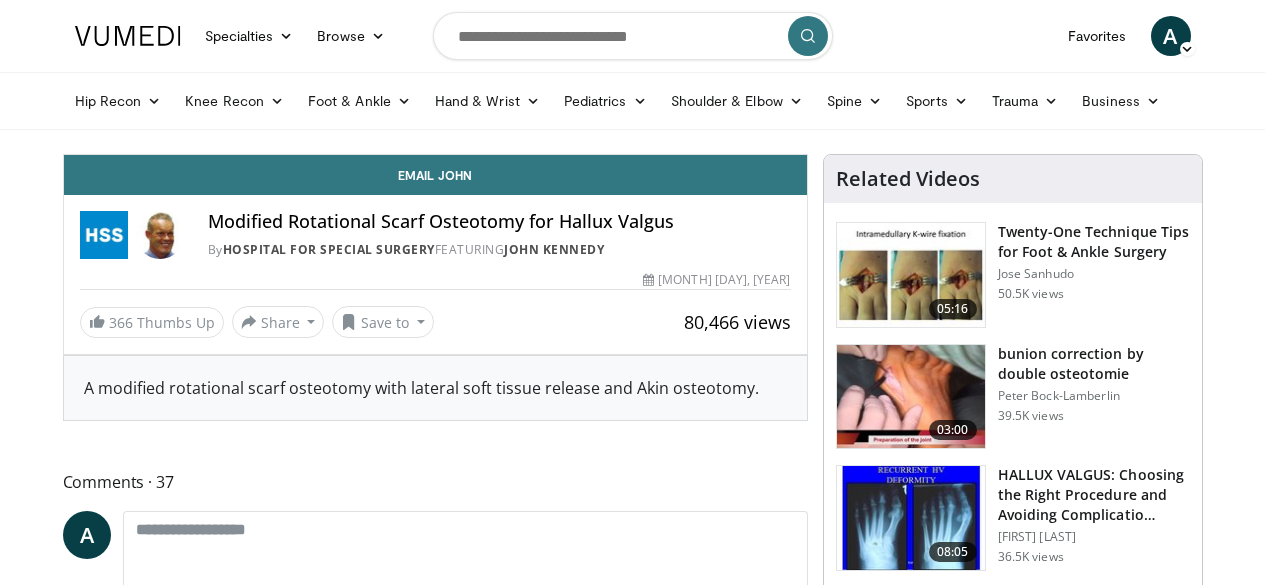 scroll, scrollTop: 0, scrollLeft: 0, axis: both 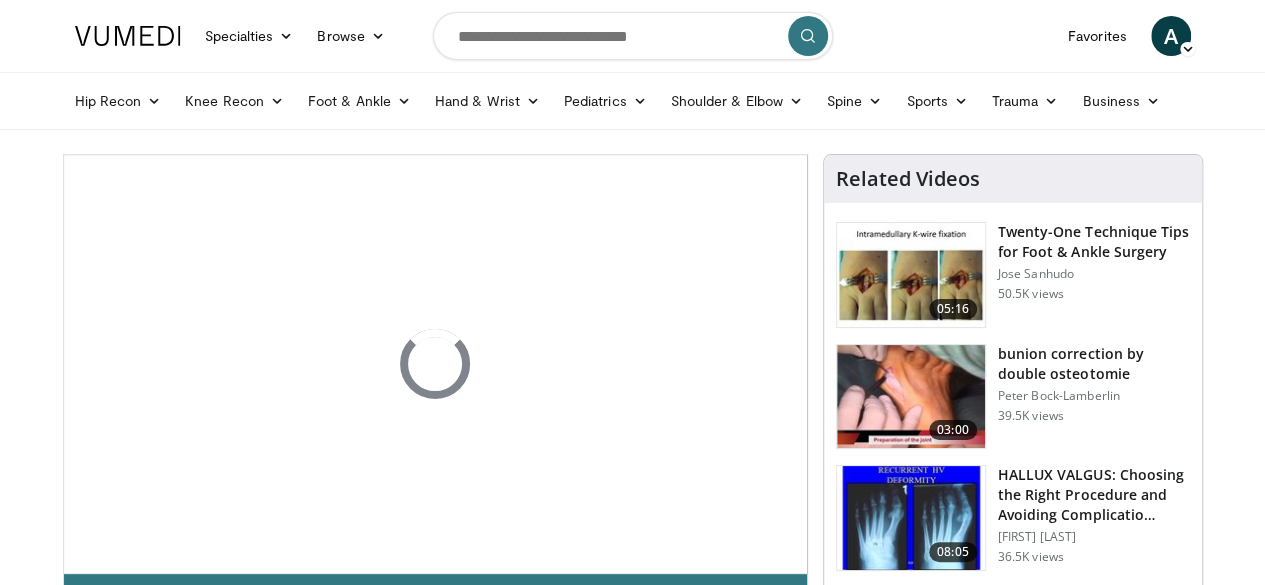 click on "Twenty-One Technique Tips for Foot & Ankle Surgery" at bounding box center (1094, 242) 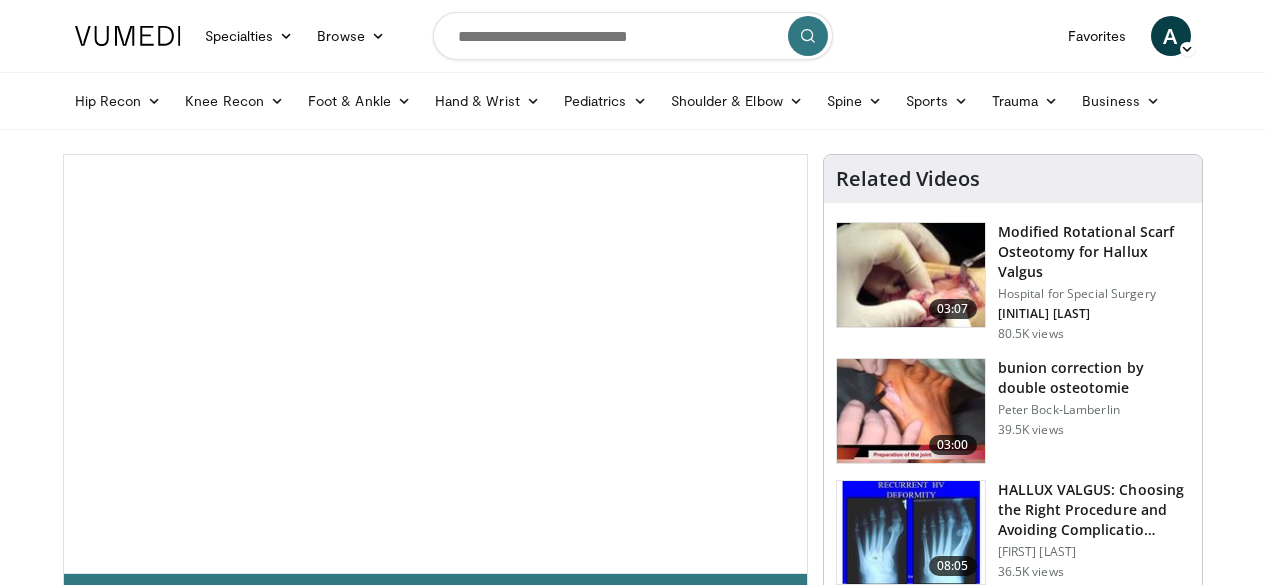 scroll, scrollTop: 0, scrollLeft: 0, axis: both 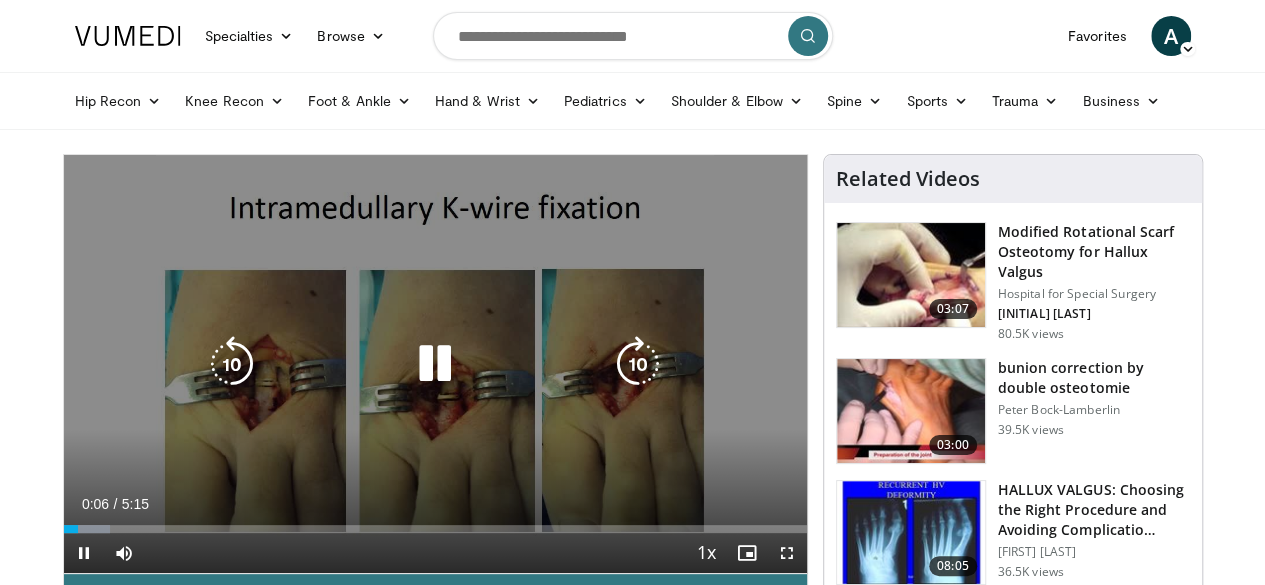 click at bounding box center [435, 364] 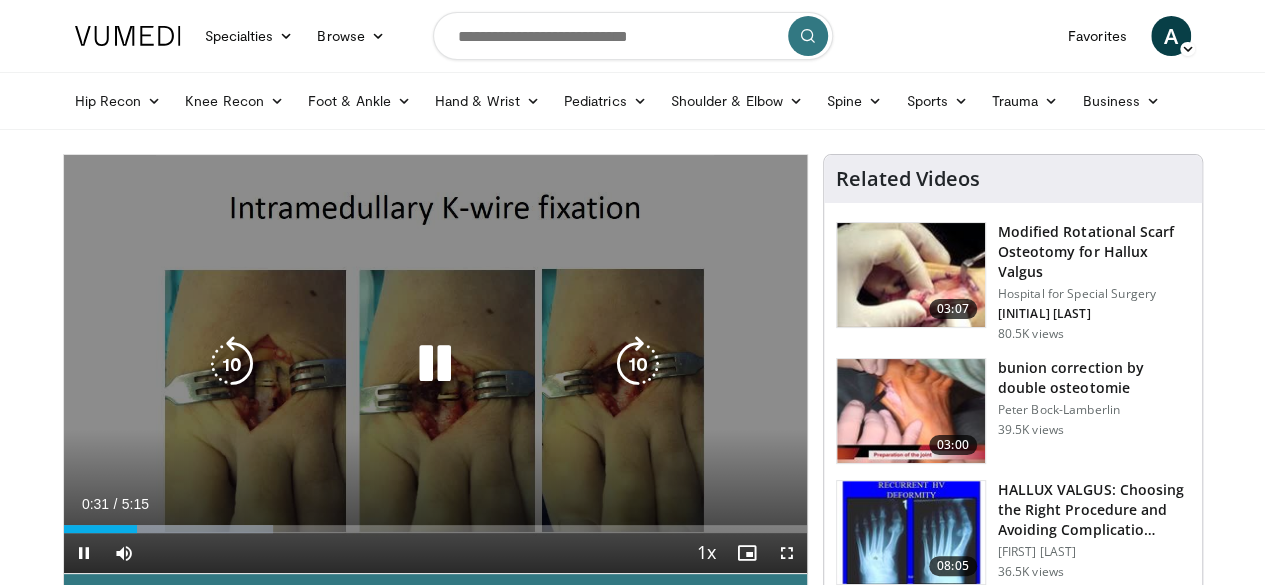 click on "10 seconds
Tap to unmute" at bounding box center [435, 364] 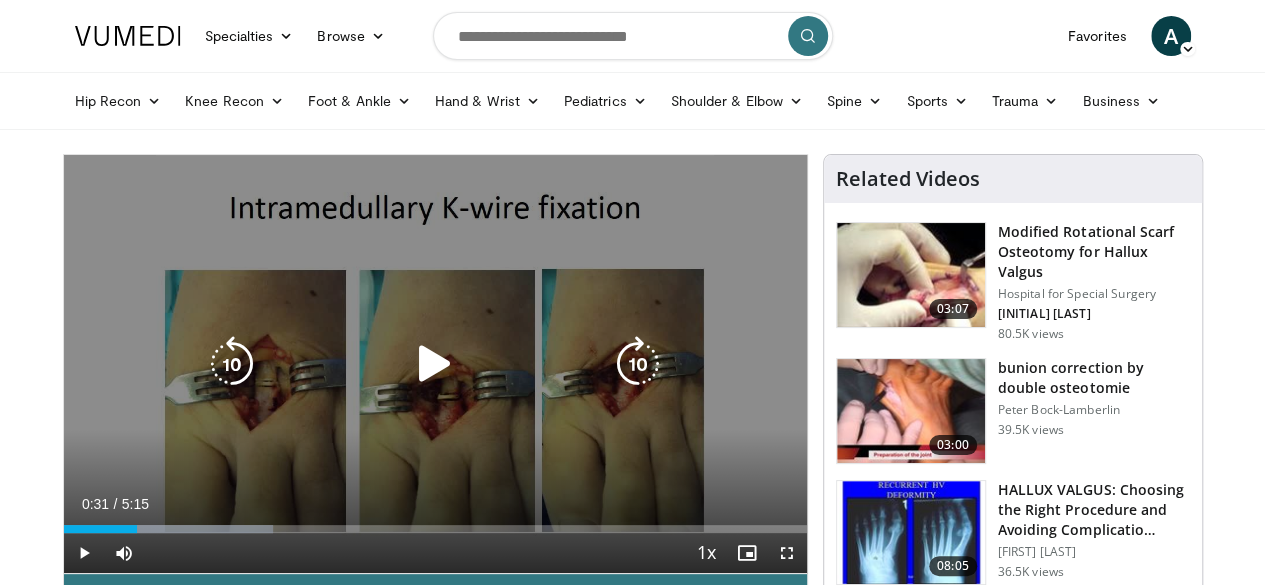 click at bounding box center [435, 364] 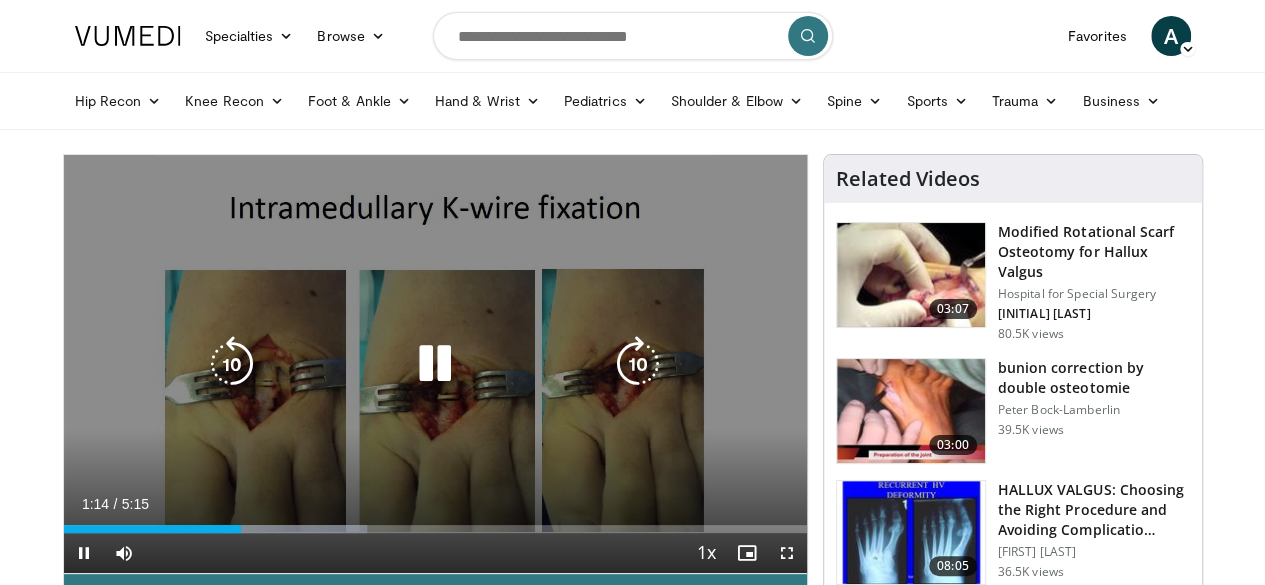 click at bounding box center (435, 364) 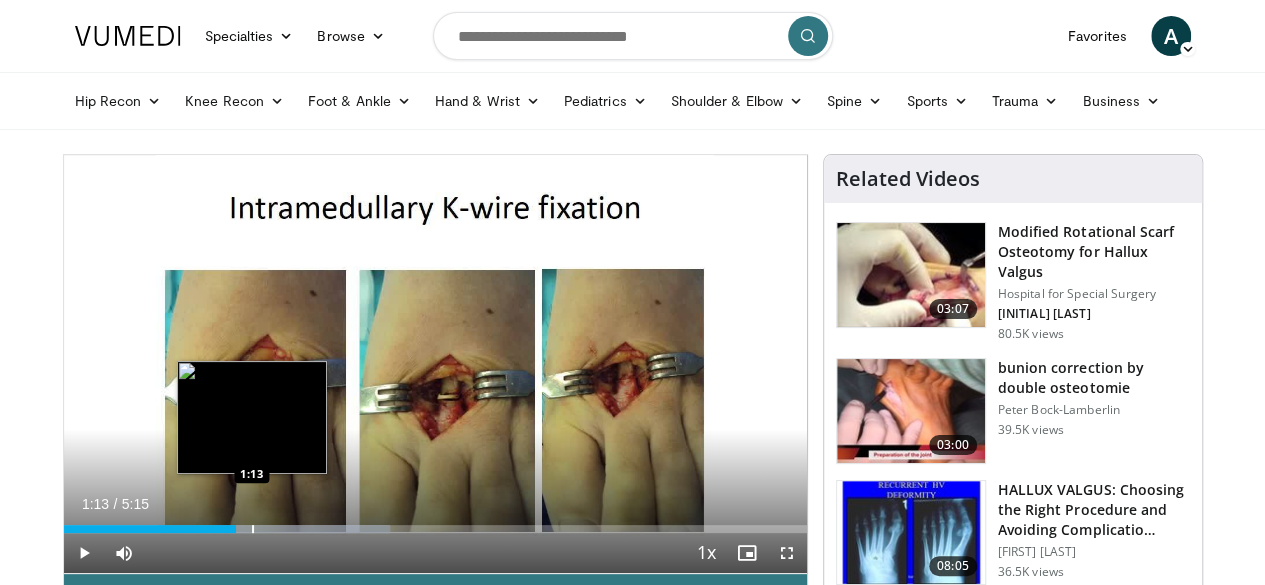 click at bounding box center [253, 529] 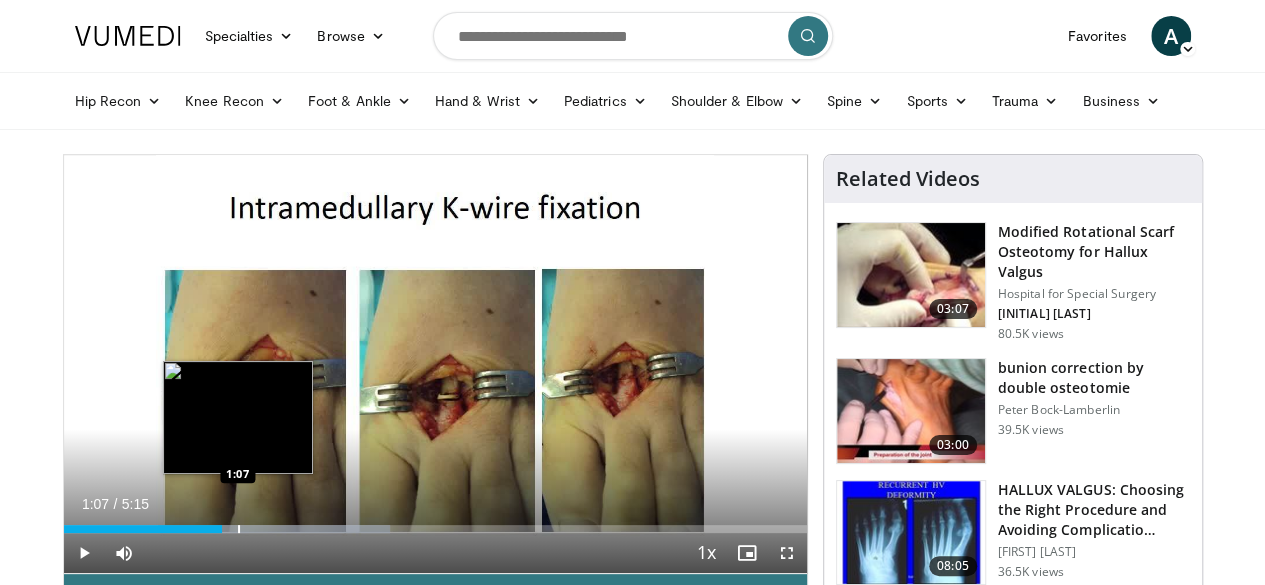 click on "1:07" at bounding box center (143, 529) 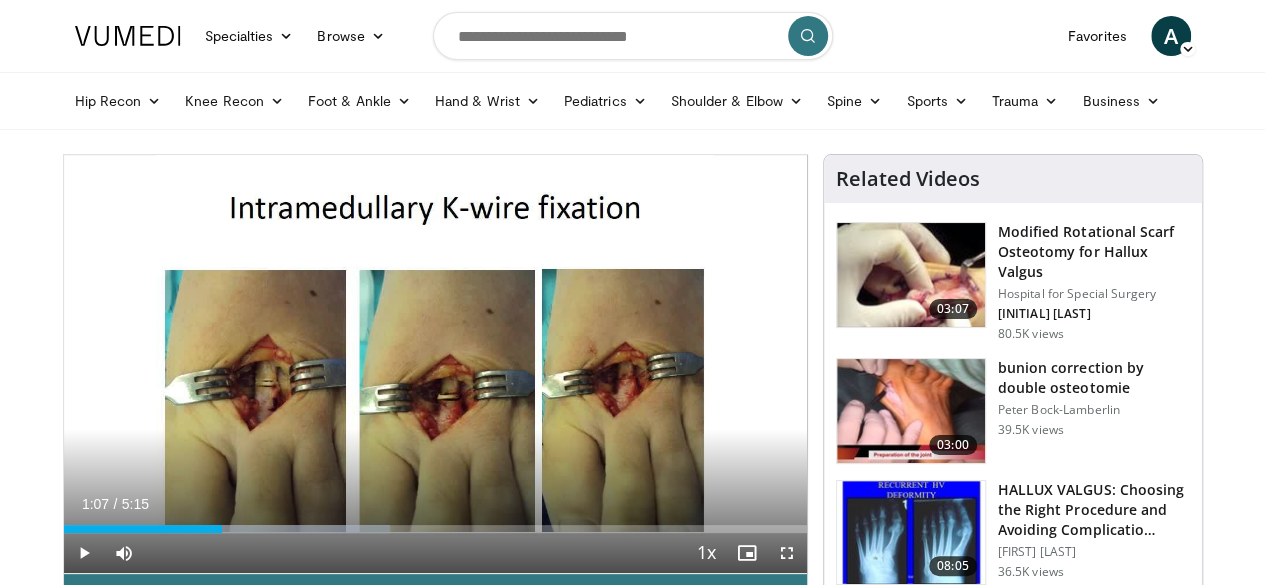 click on "Current Time  1:07 / Duration  5:15" at bounding box center [435, 504] 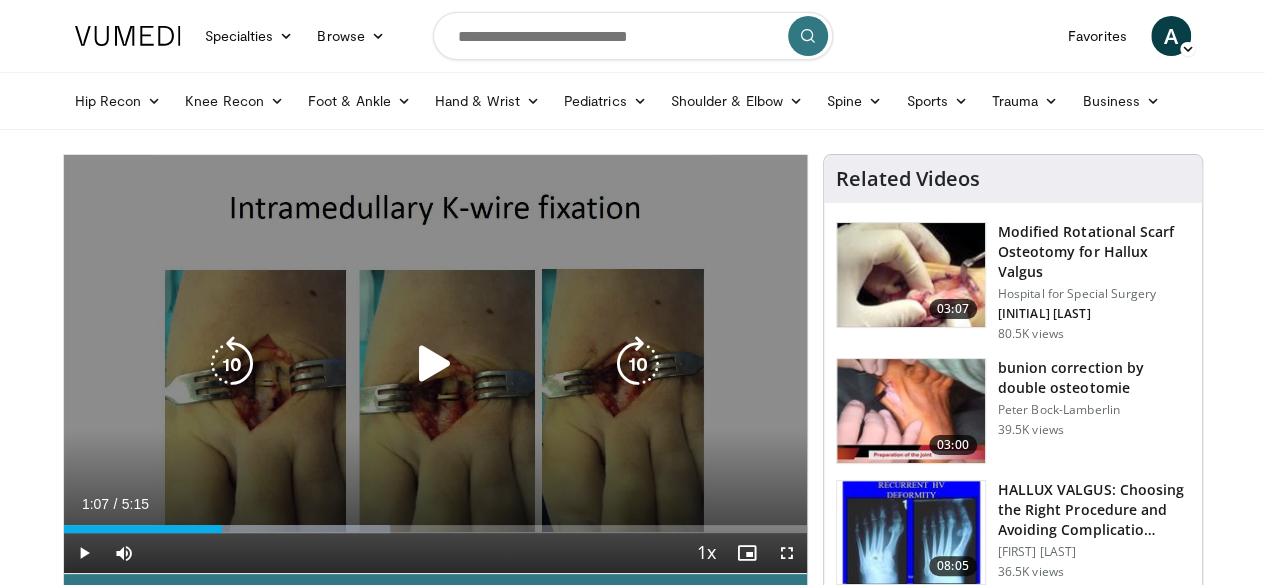 click at bounding box center (435, 364) 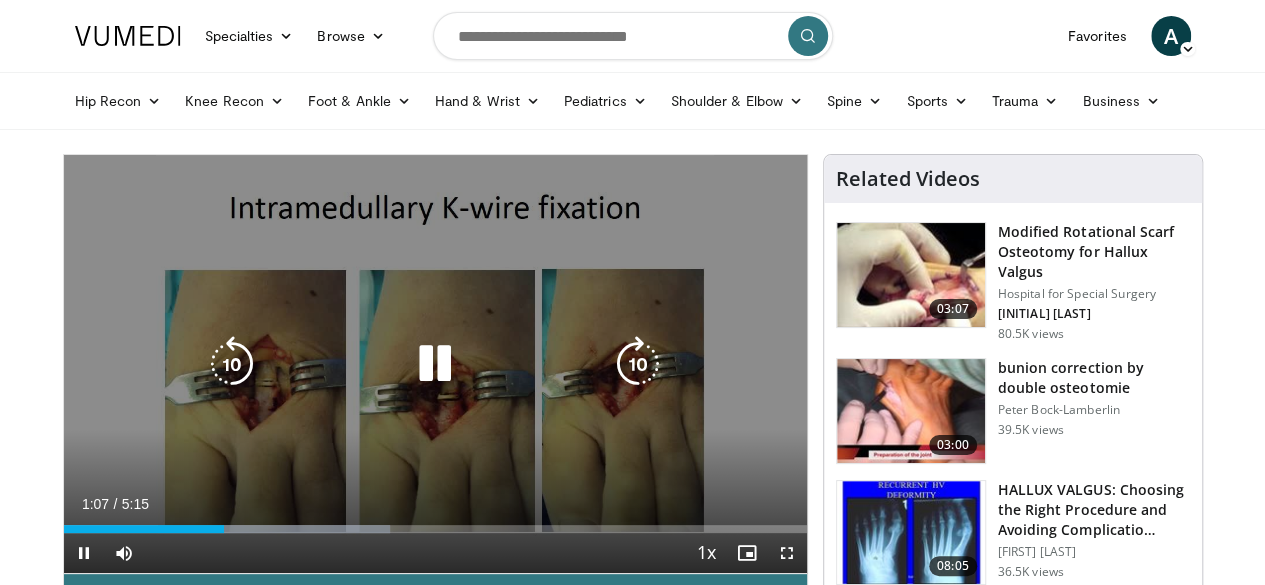 click at bounding box center [435, 364] 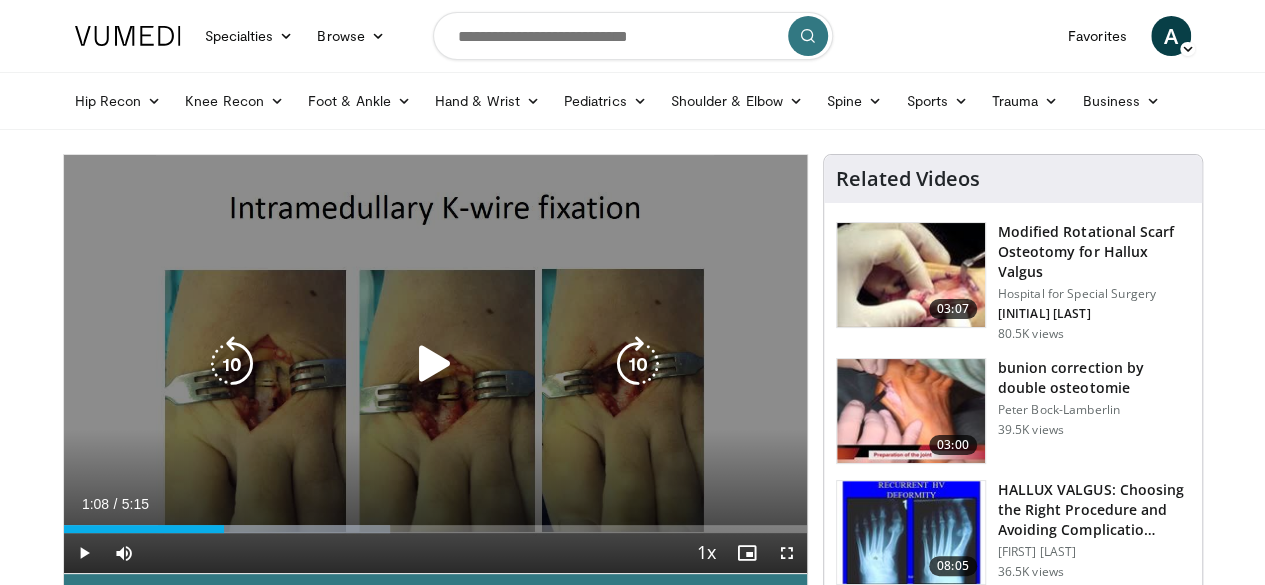 click at bounding box center [435, 364] 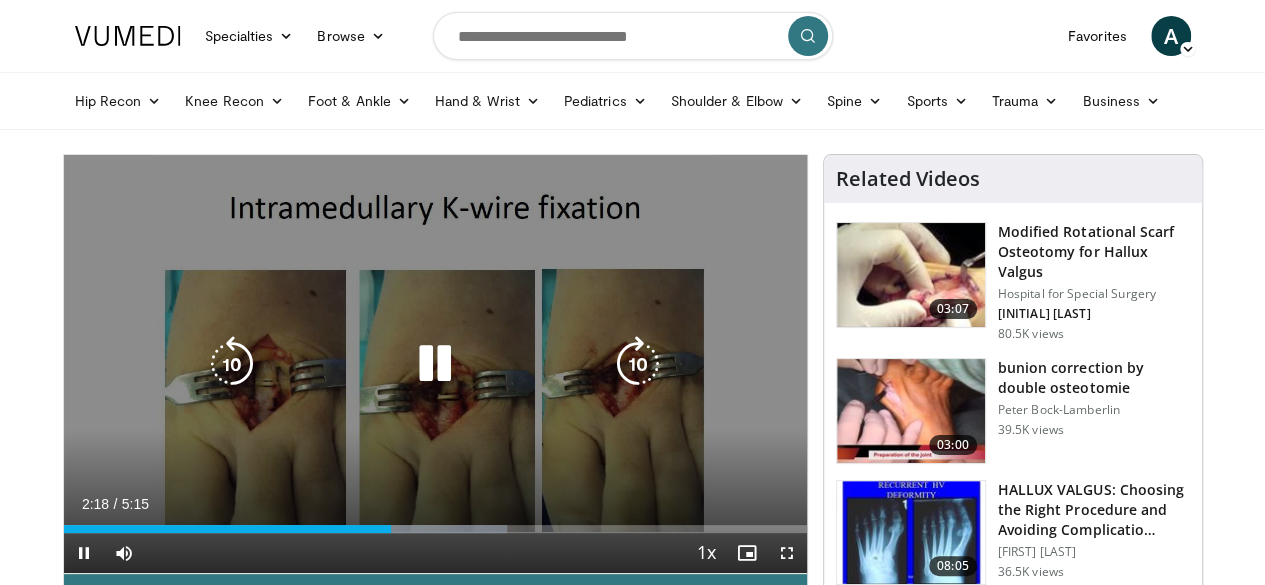click at bounding box center (435, 364) 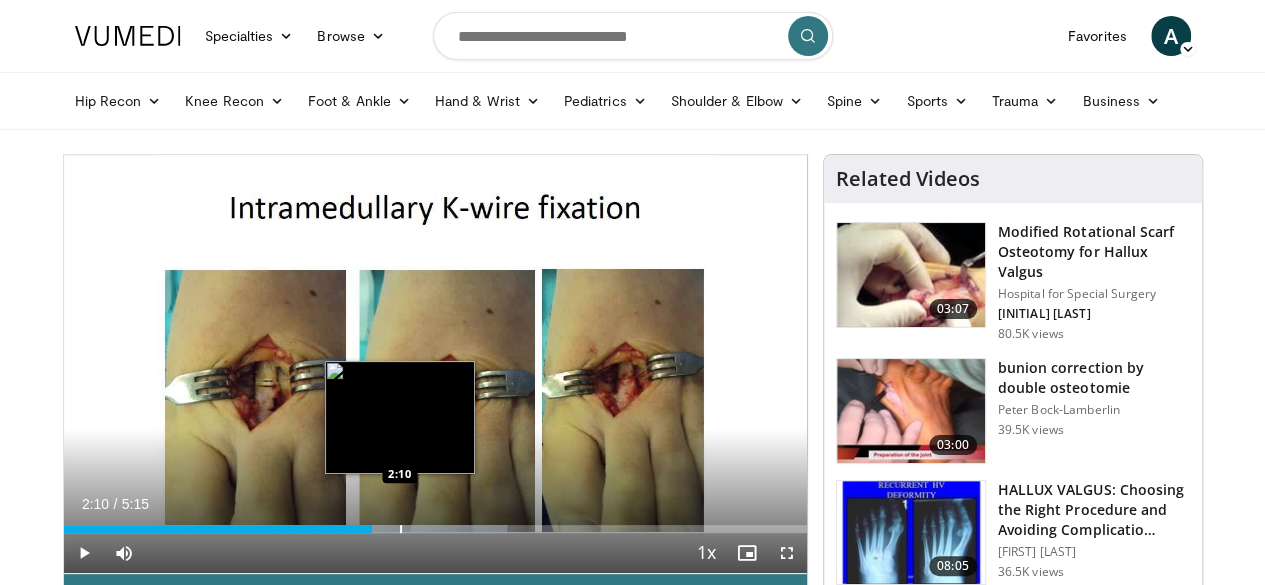 click on "Loaded :  59.64% 2:10 2:10" at bounding box center [435, 523] 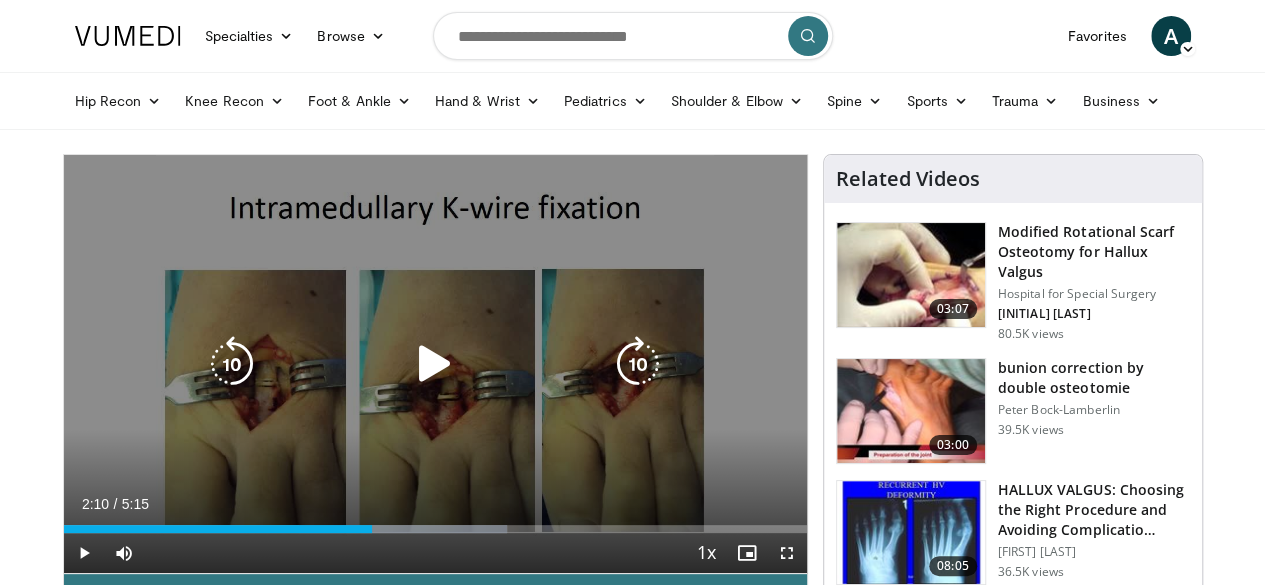 click at bounding box center (435, 364) 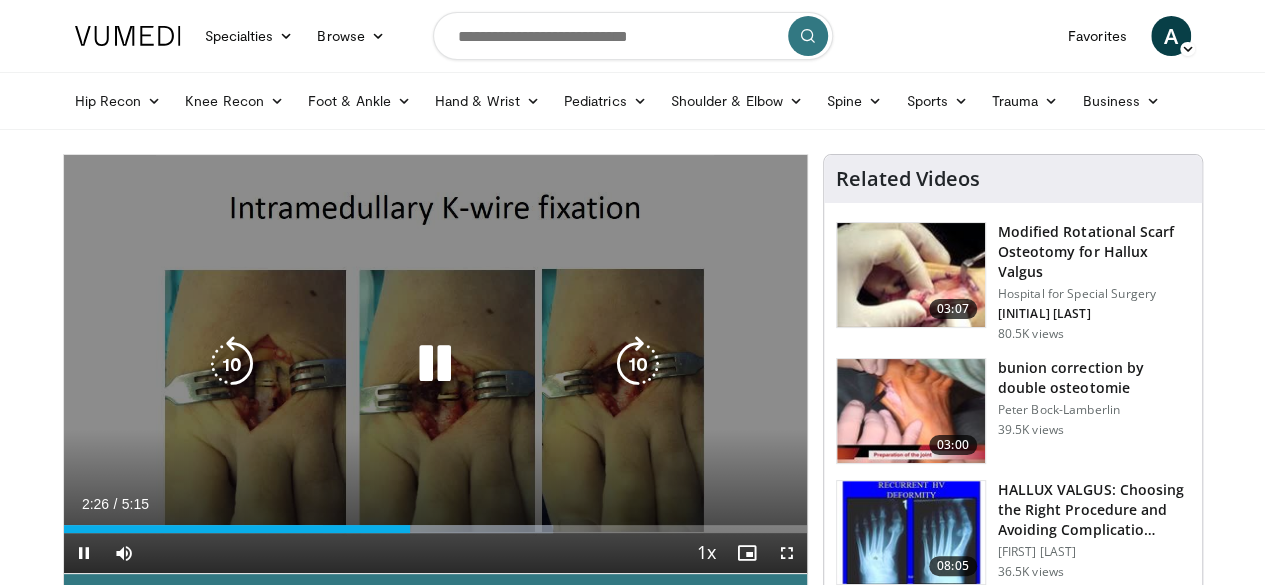 click on "10 seconds
Tap to unmute" at bounding box center (435, 364) 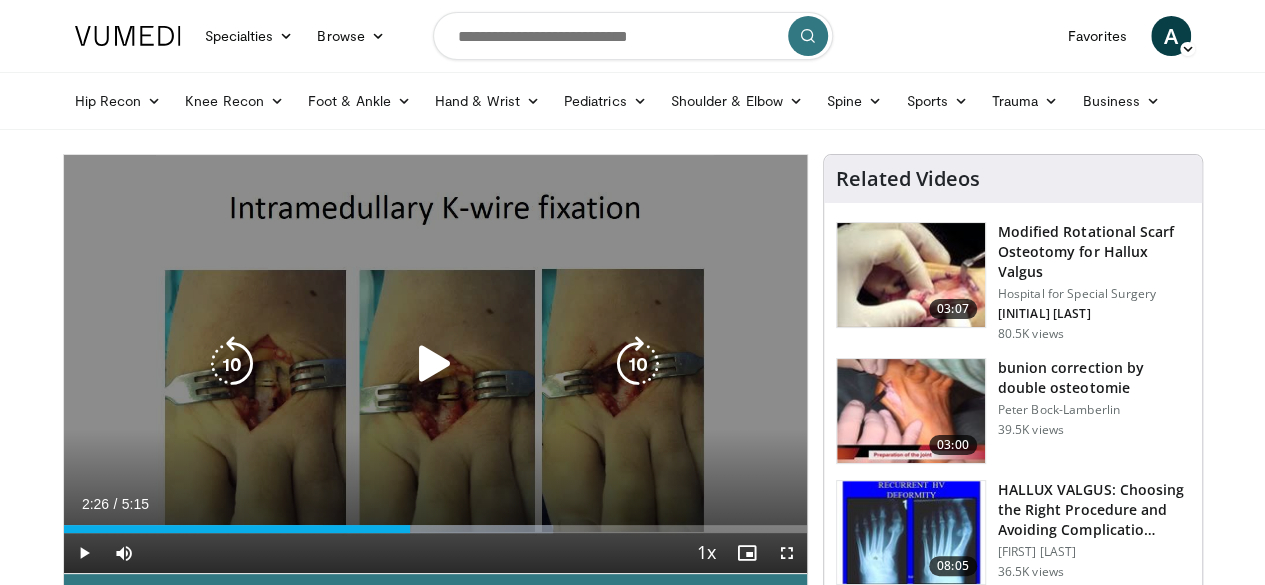 click at bounding box center [435, 364] 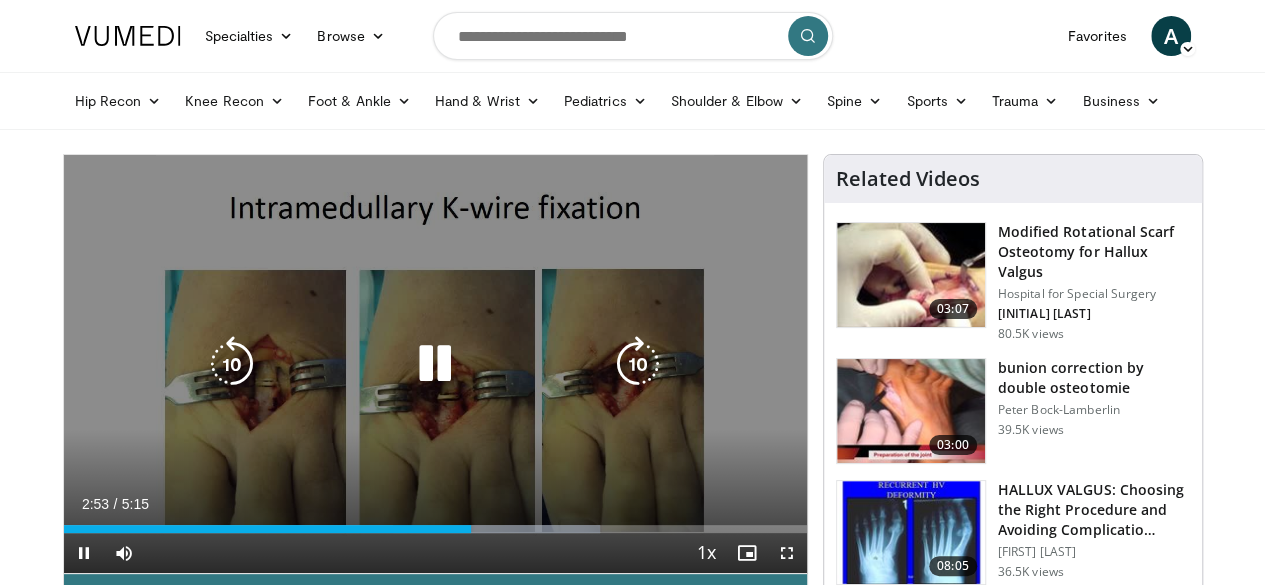 click at bounding box center (435, 364) 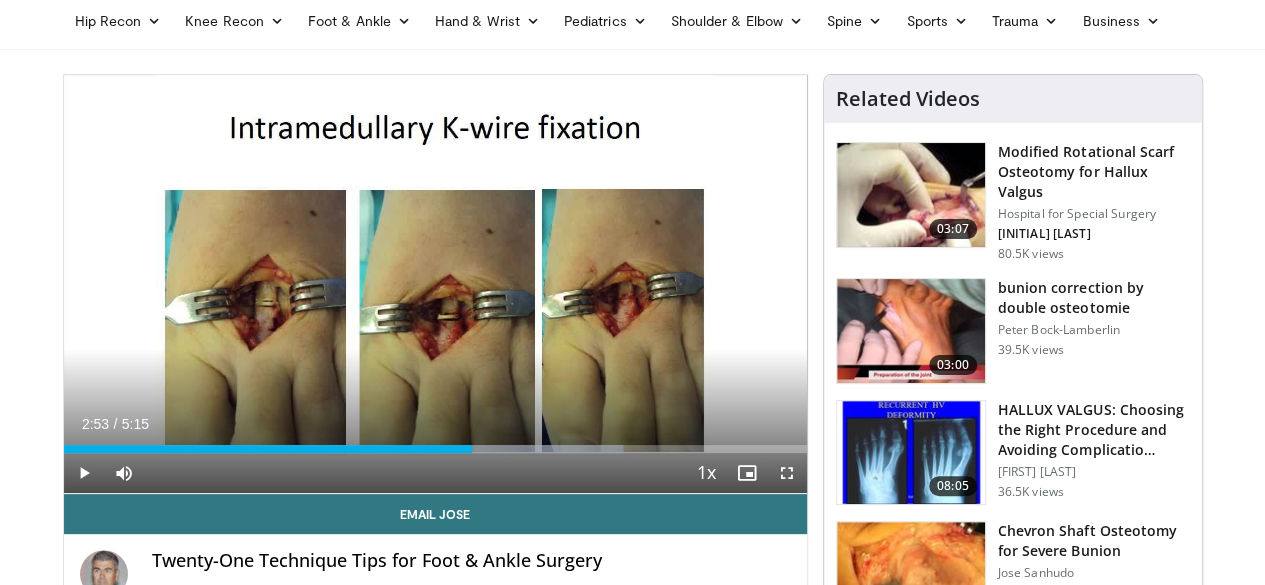 scroll, scrollTop: 120, scrollLeft: 0, axis: vertical 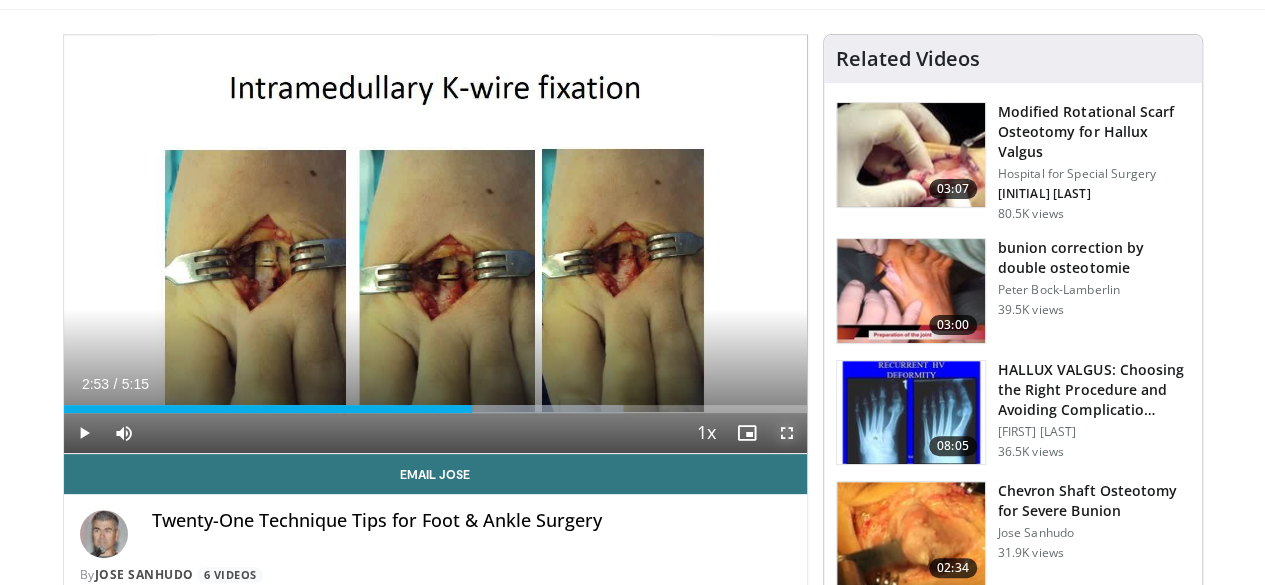 click at bounding box center [787, 433] 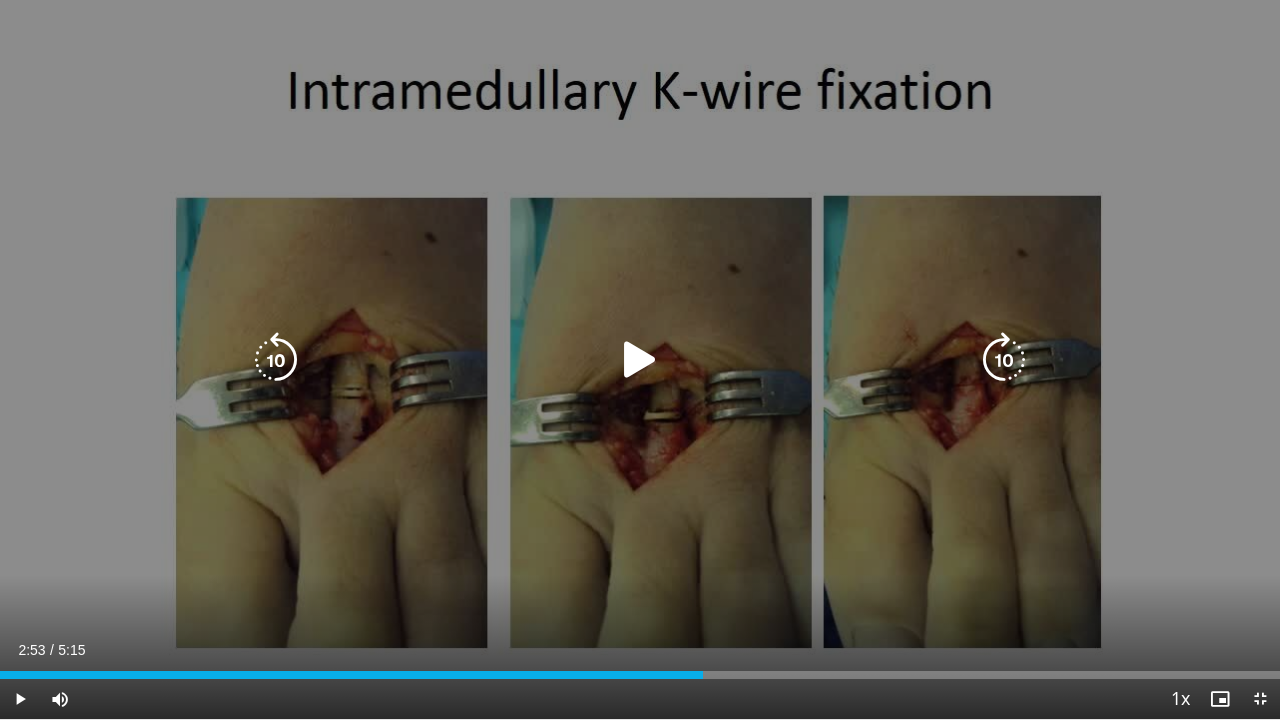 click at bounding box center (640, 360) 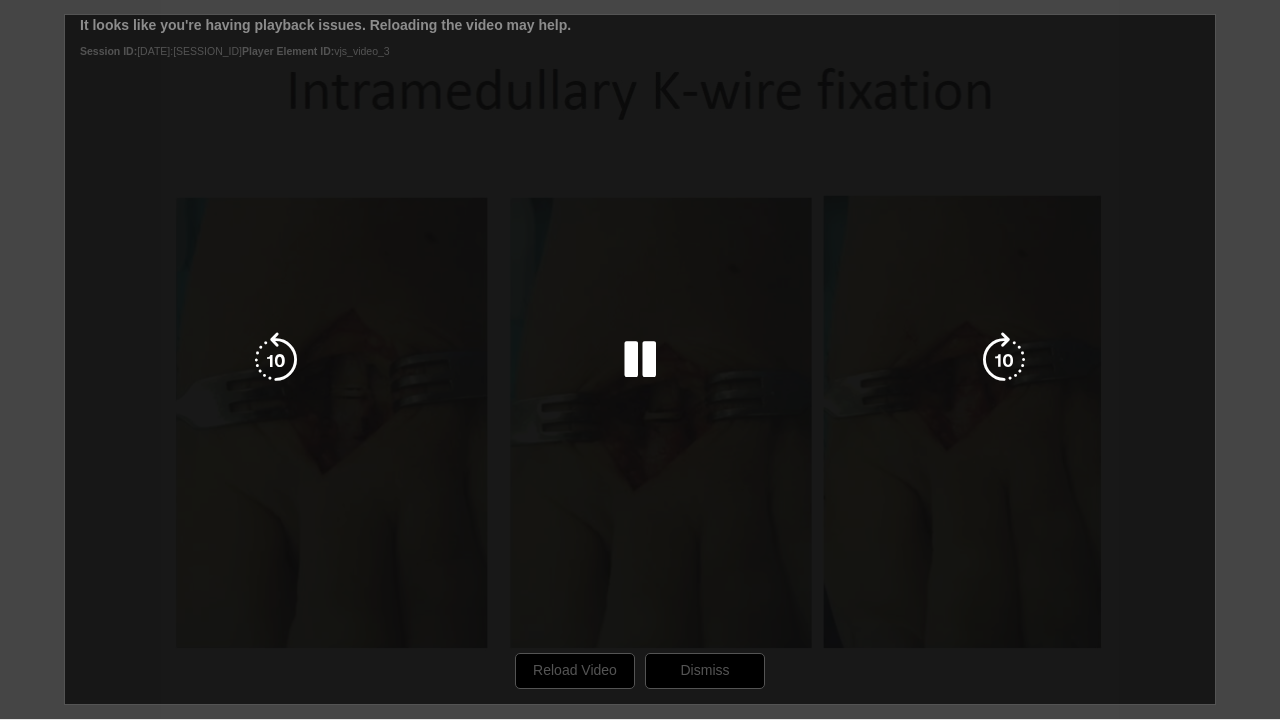 click at bounding box center [640, 360] 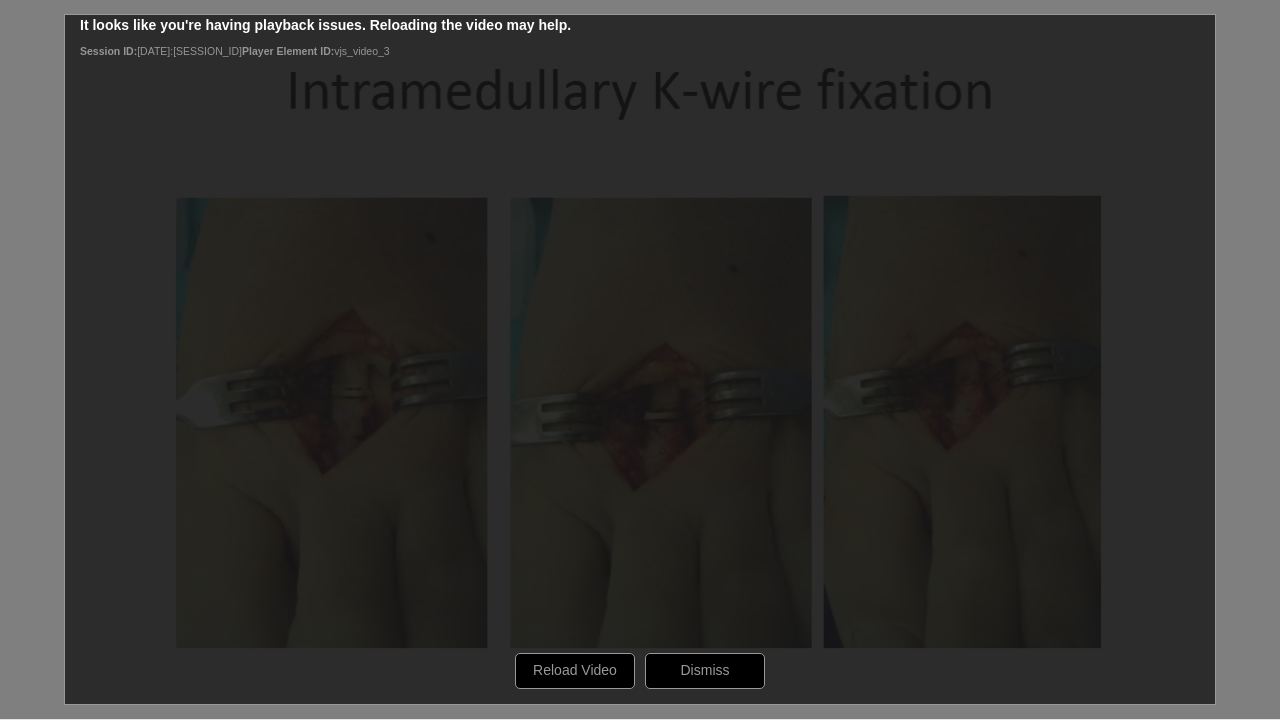 click on "10 seconds
Tap to unmute" at bounding box center [640, 359] 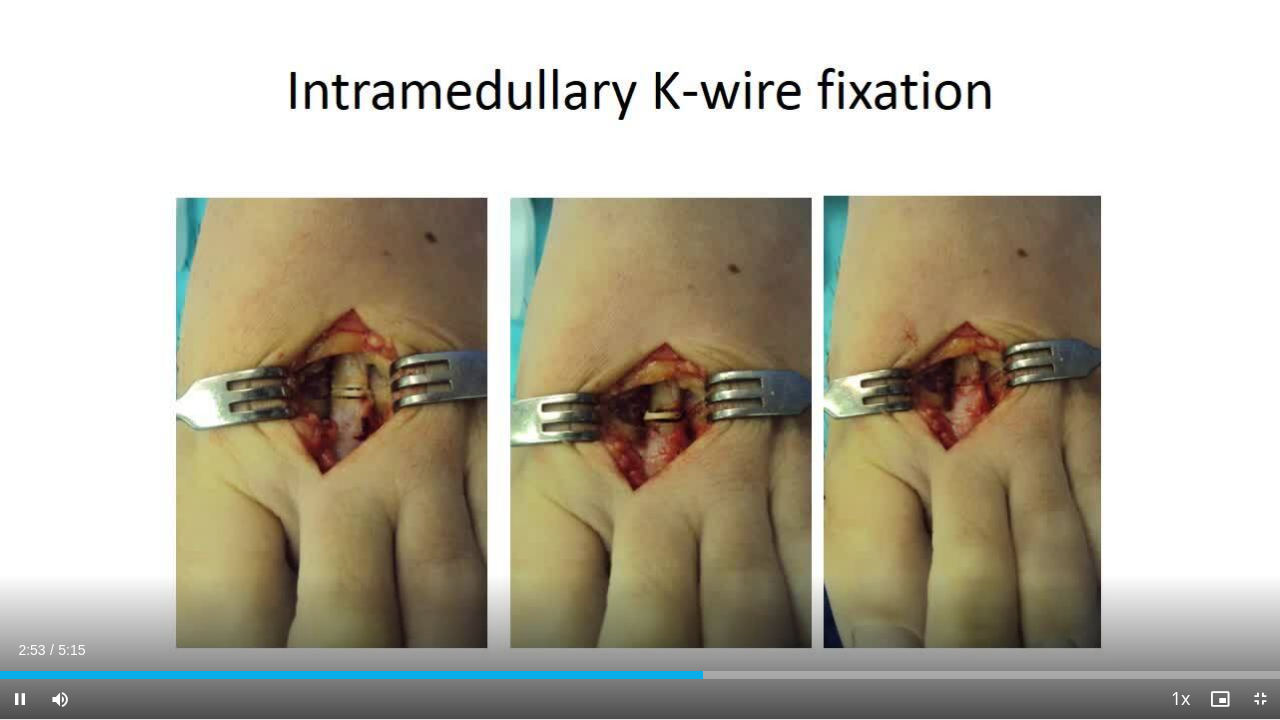 click on "10 seconds
Tap to unmute" at bounding box center [640, 359] 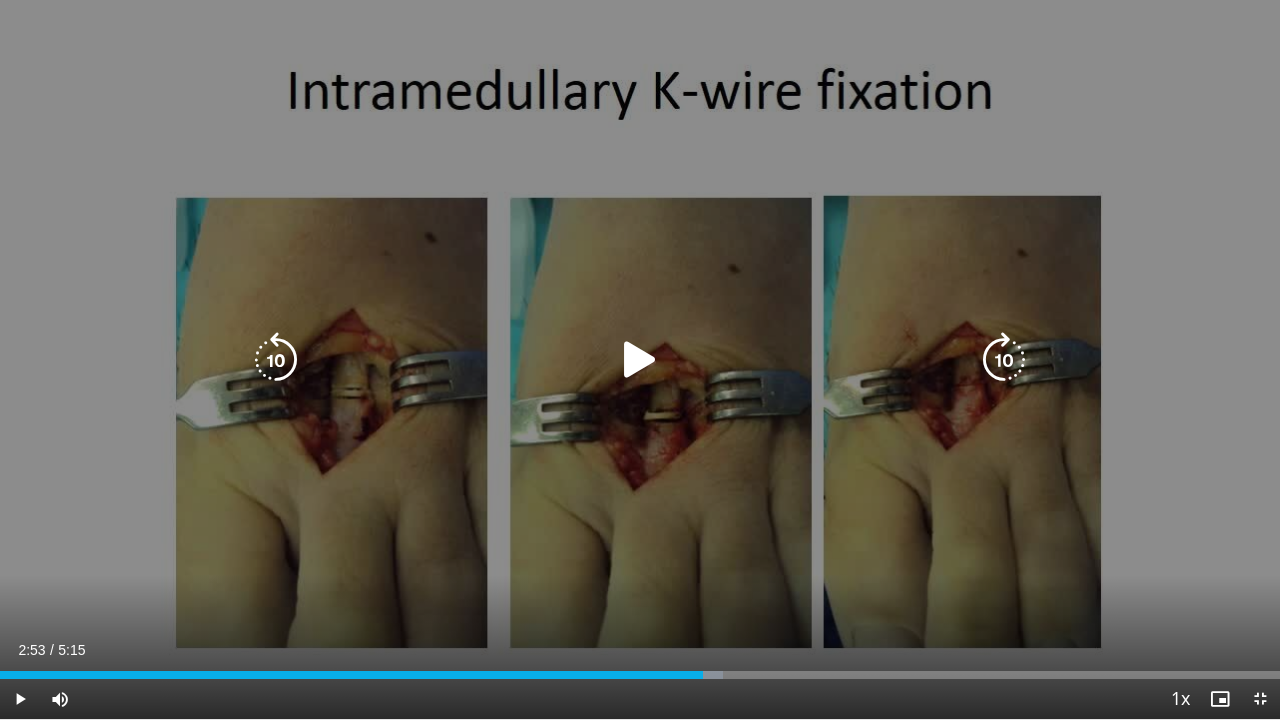 click at bounding box center (640, 360) 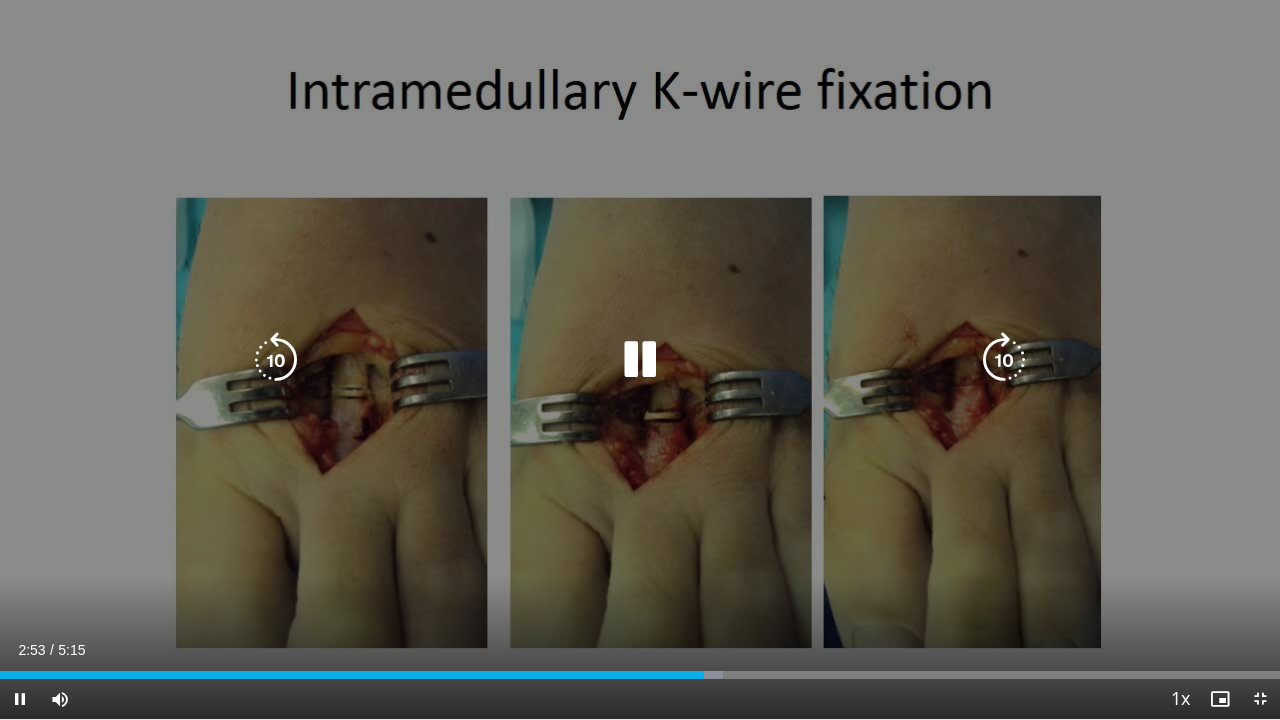 click at bounding box center [640, 360] 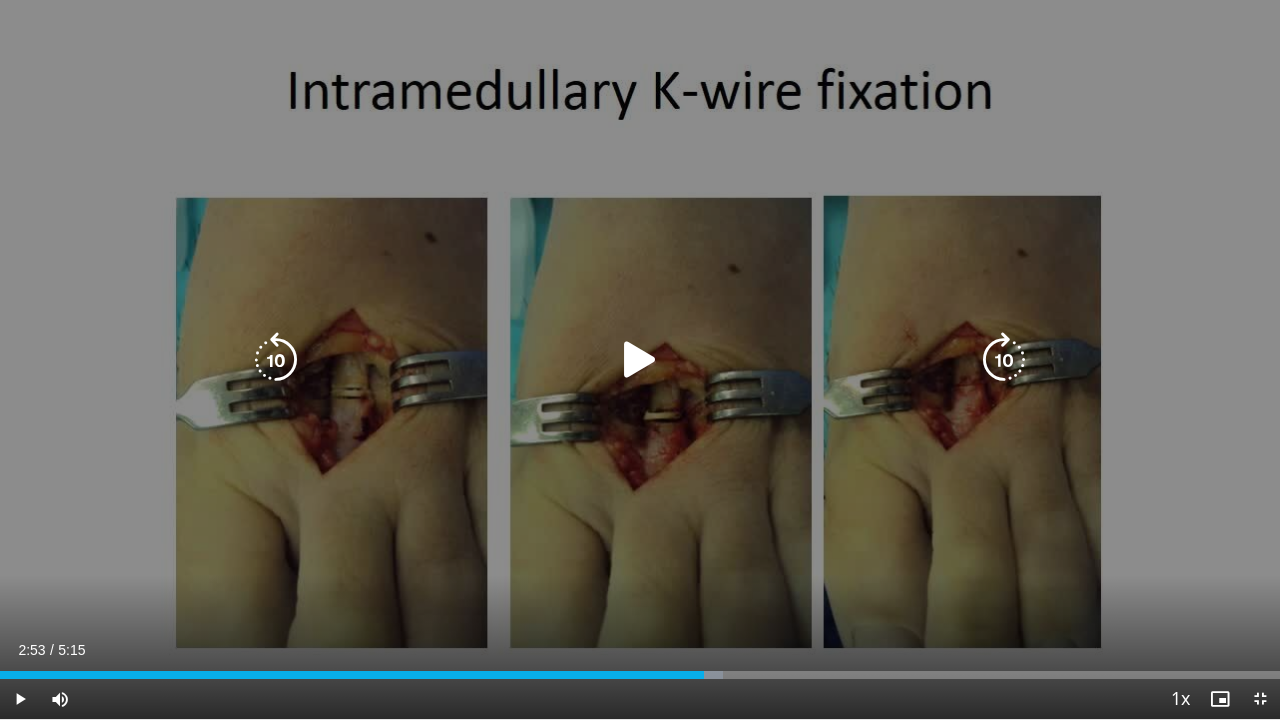 click at bounding box center (640, 360) 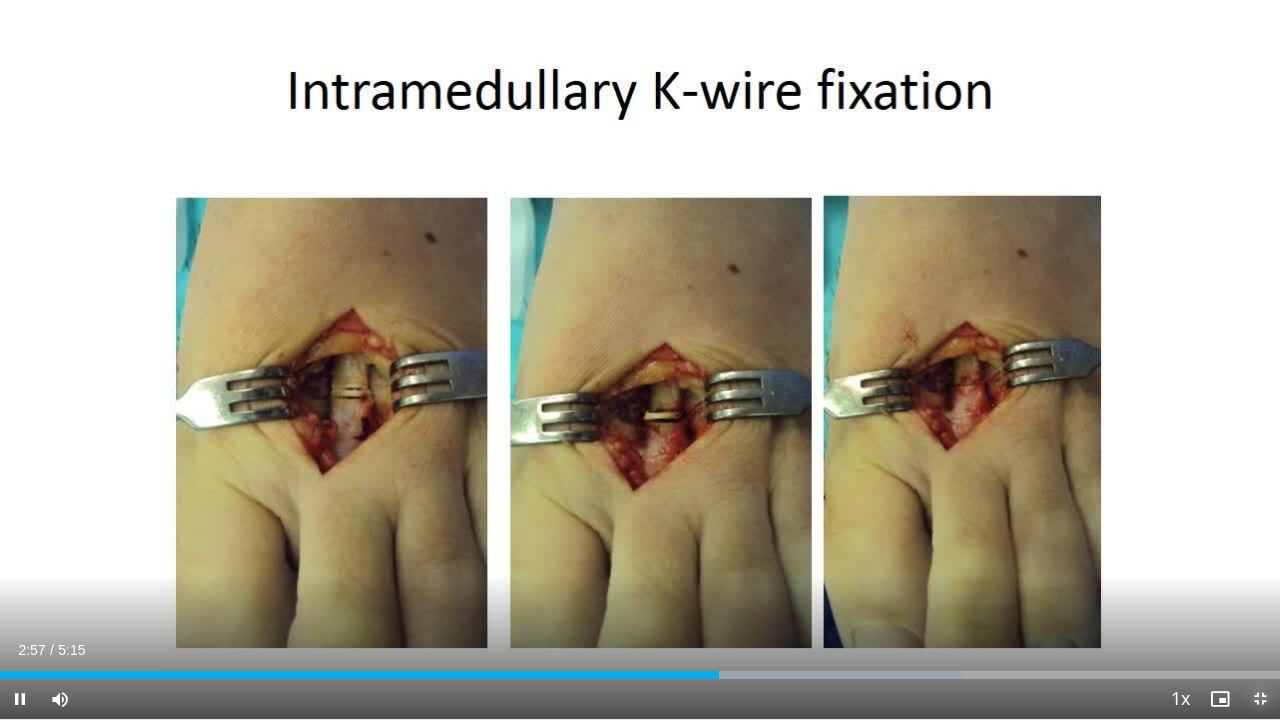 click at bounding box center [1260, 699] 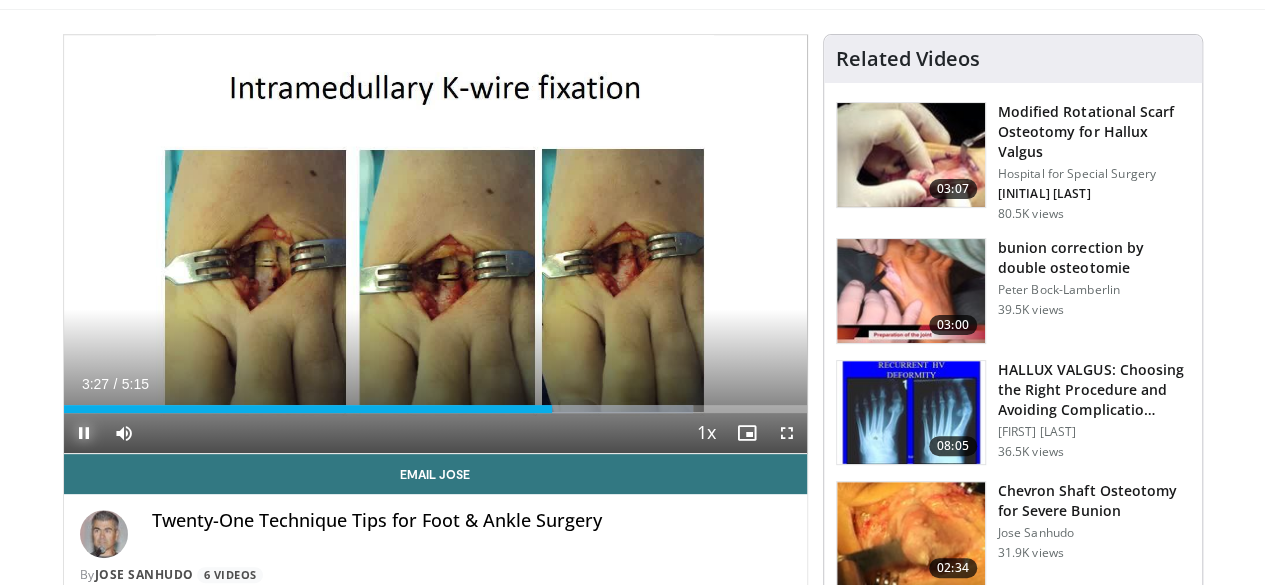 click at bounding box center (84, 433) 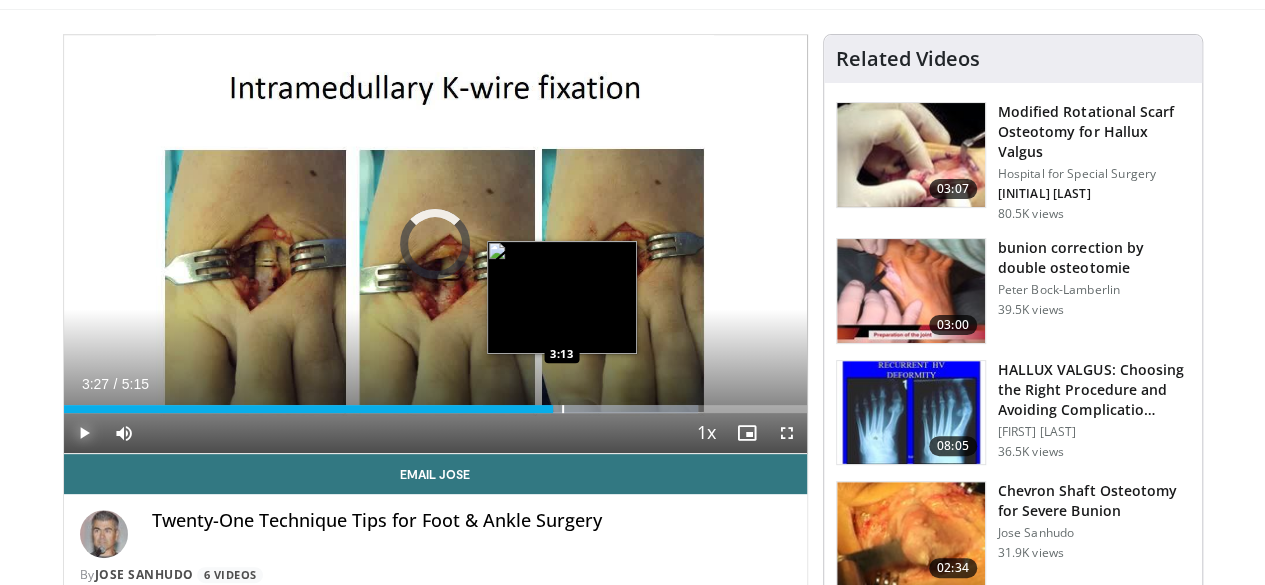 click at bounding box center [563, 409] 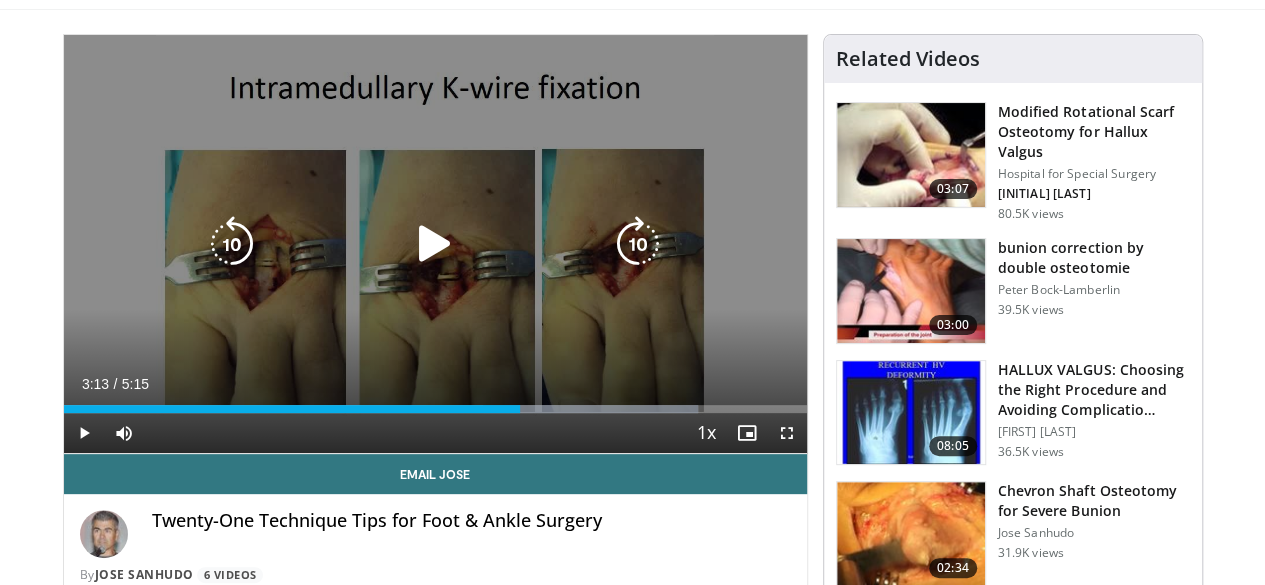 click at bounding box center (435, 244) 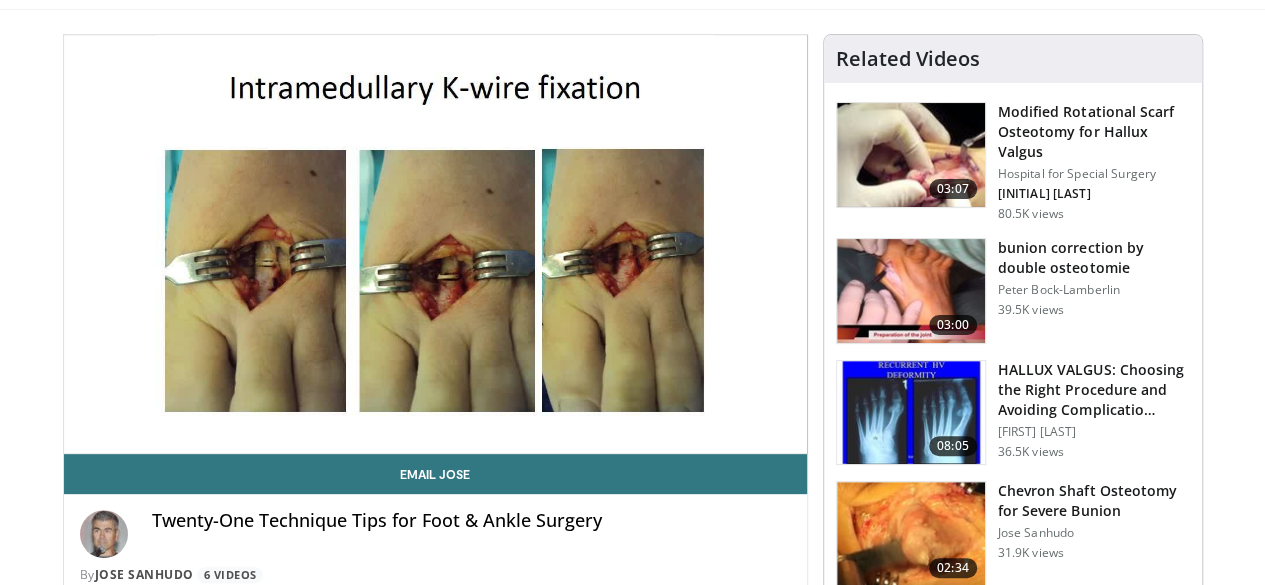type 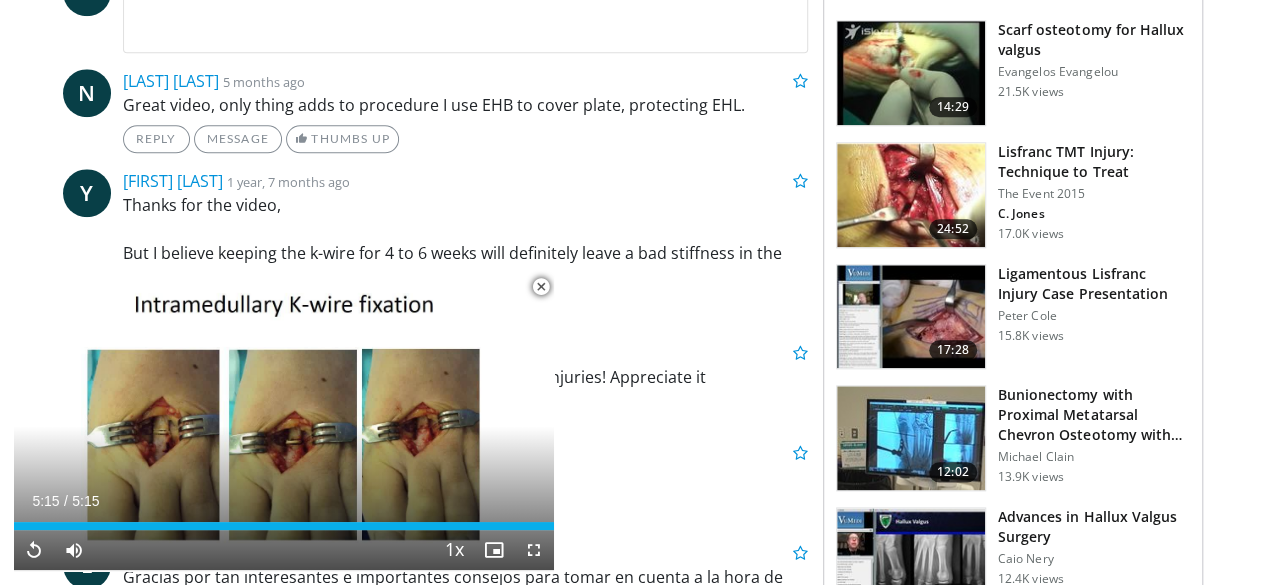 scroll, scrollTop: 1000, scrollLeft: 0, axis: vertical 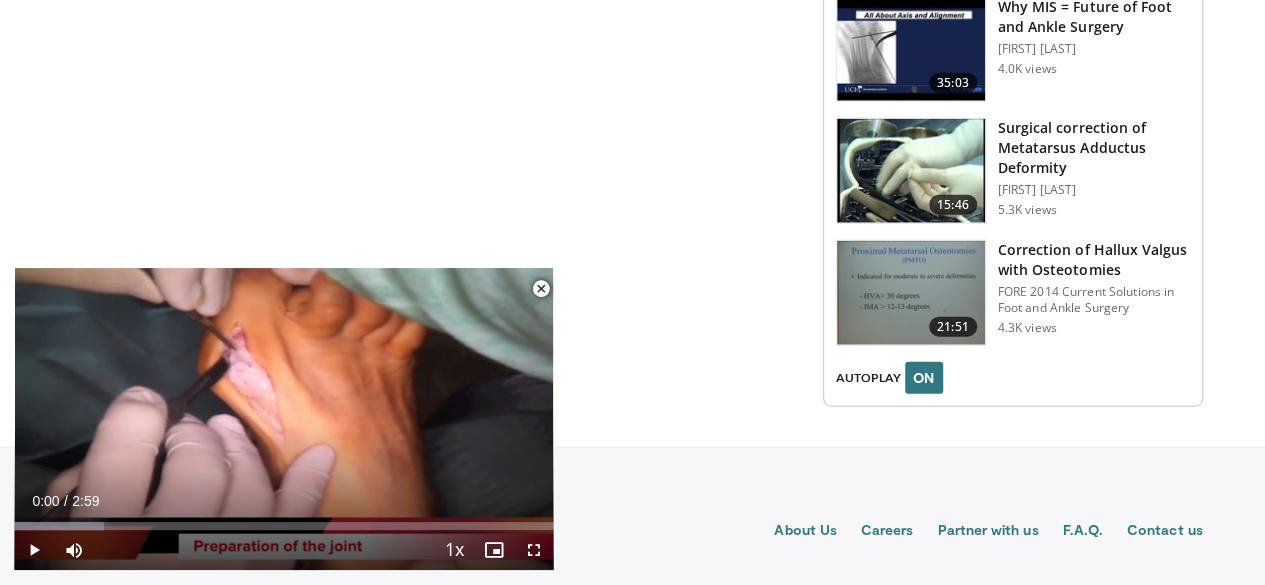 click at bounding box center [541, 289] 